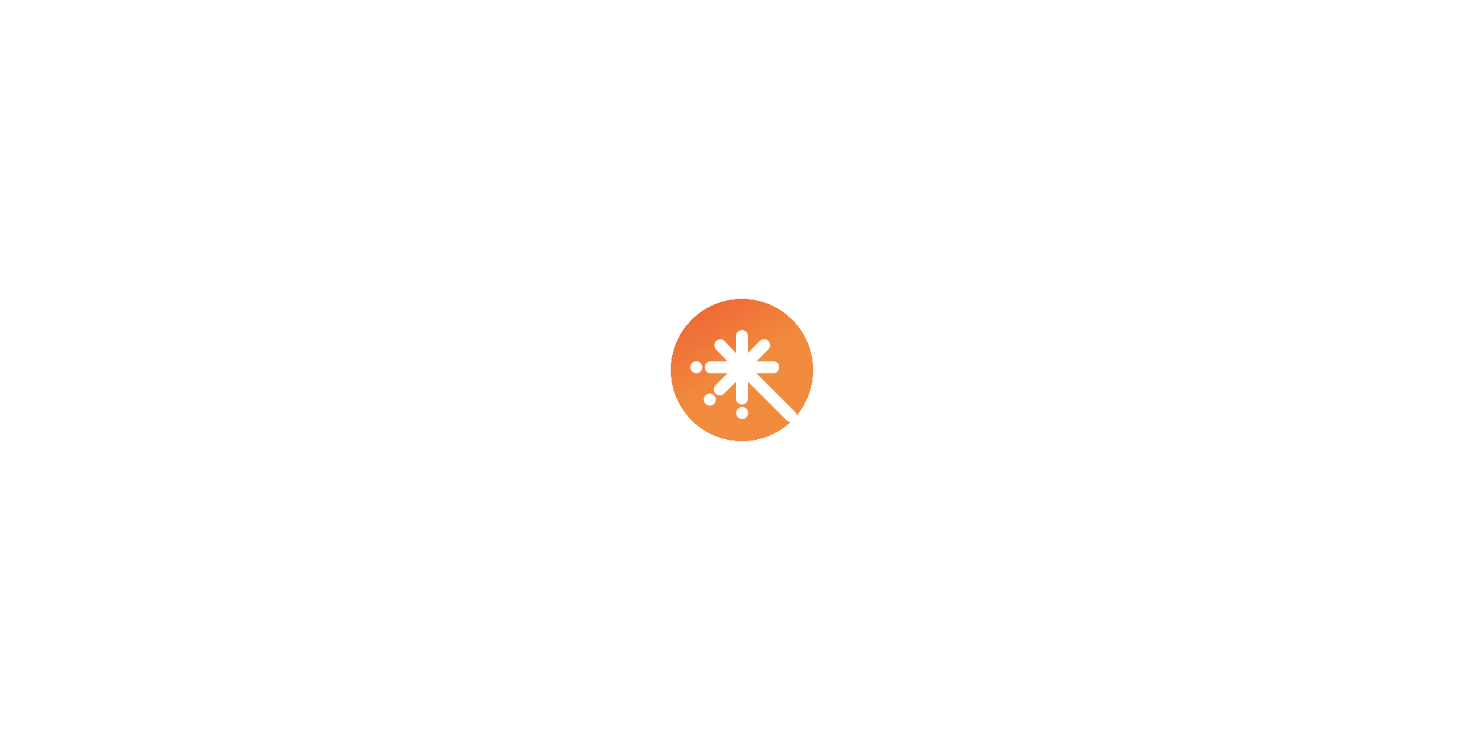 scroll, scrollTop: 0, scrollLeft: 0, axis: both 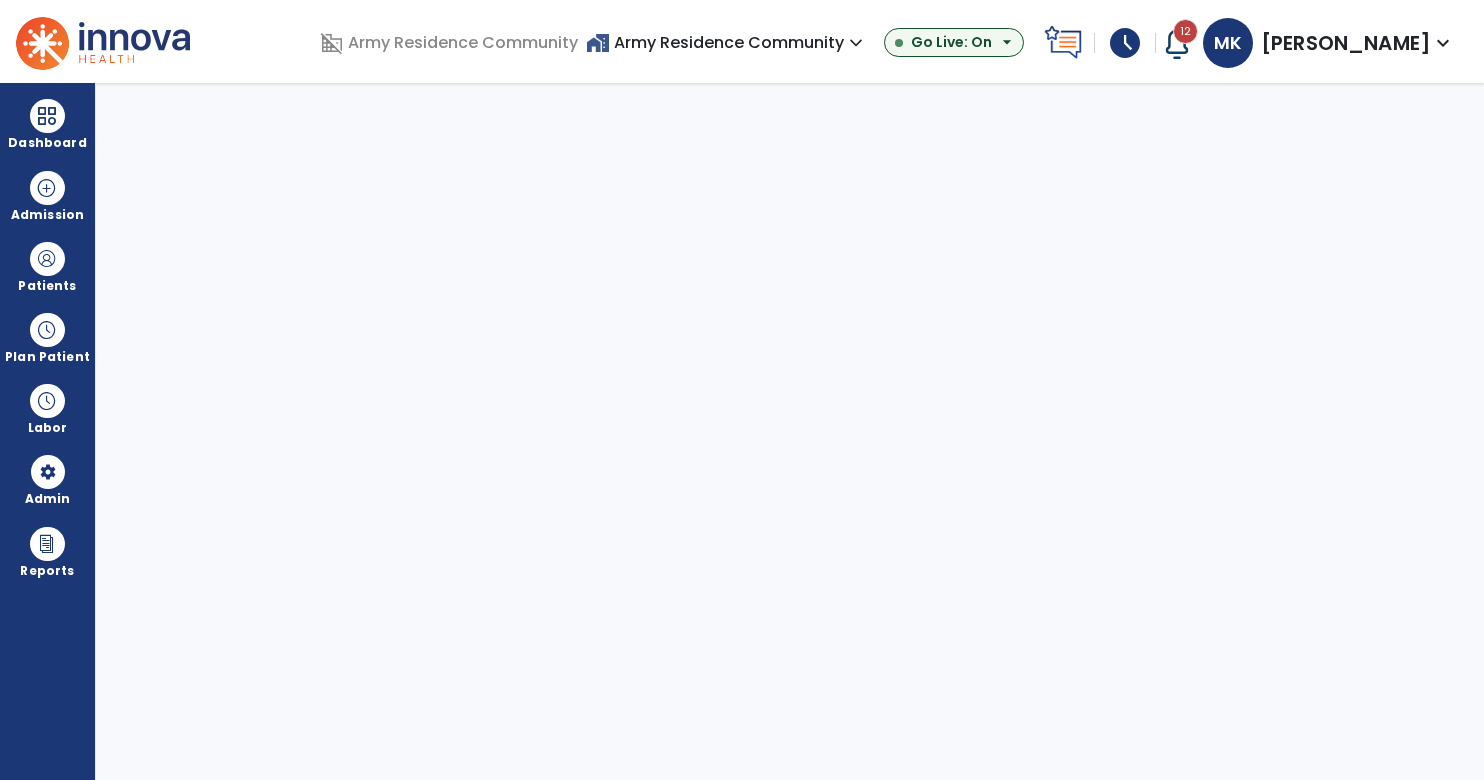 select on "***" 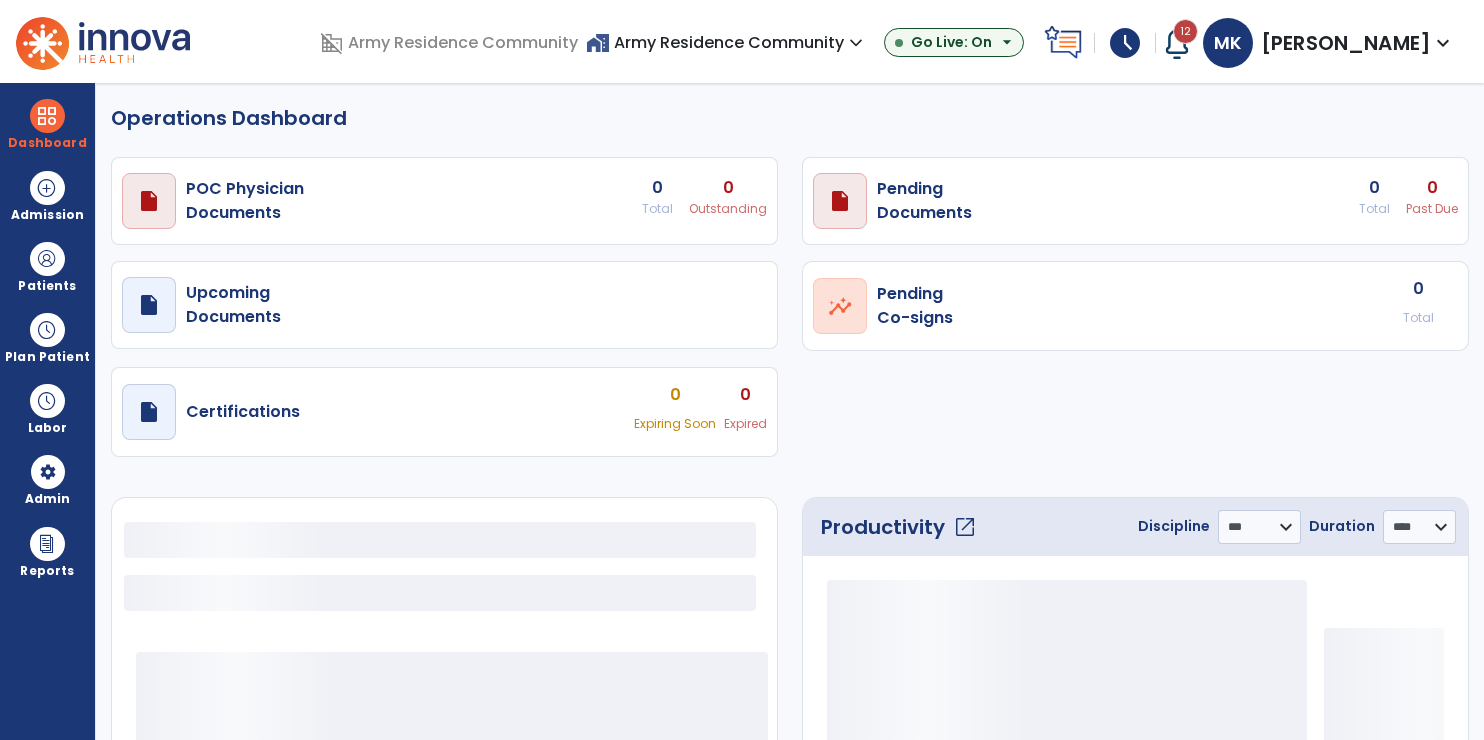 select on "***" 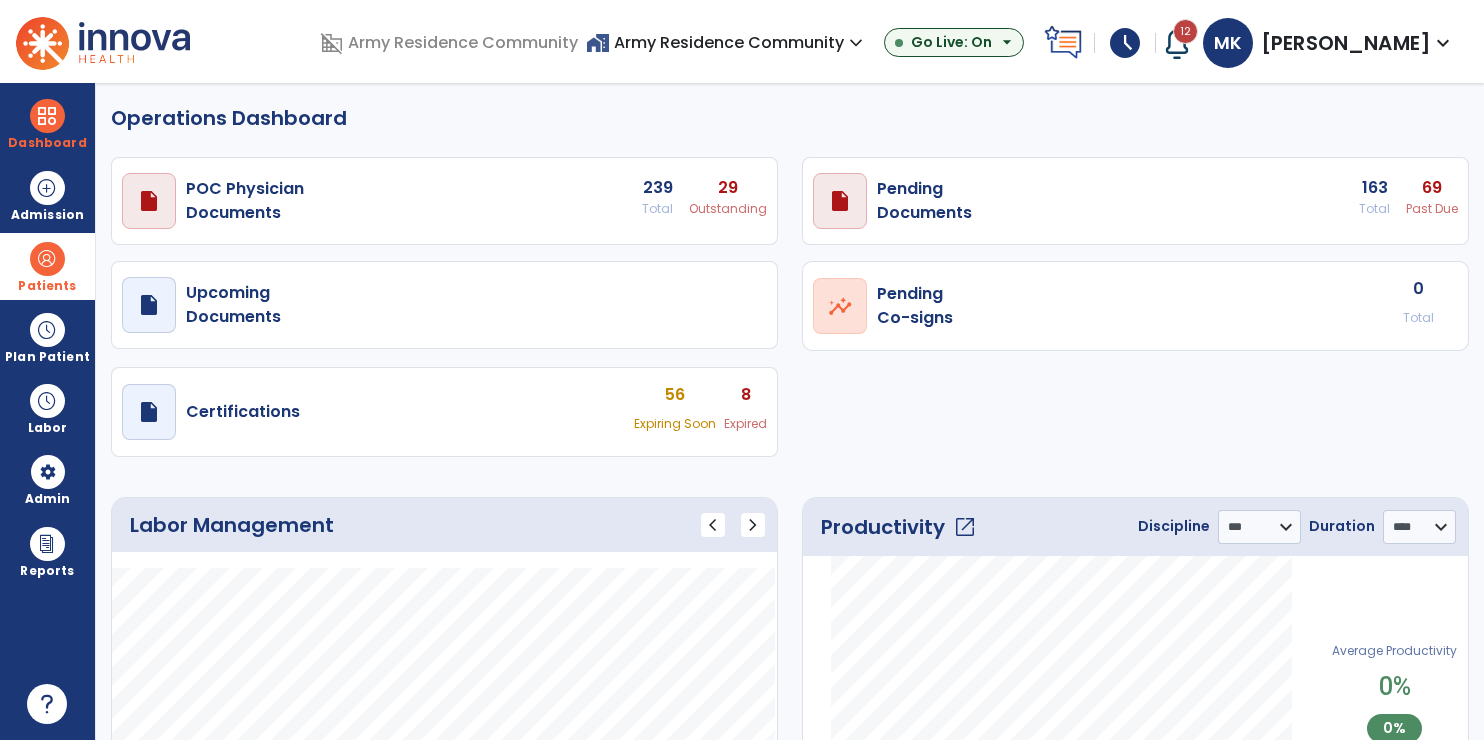 click at bounding box center [47, 259] 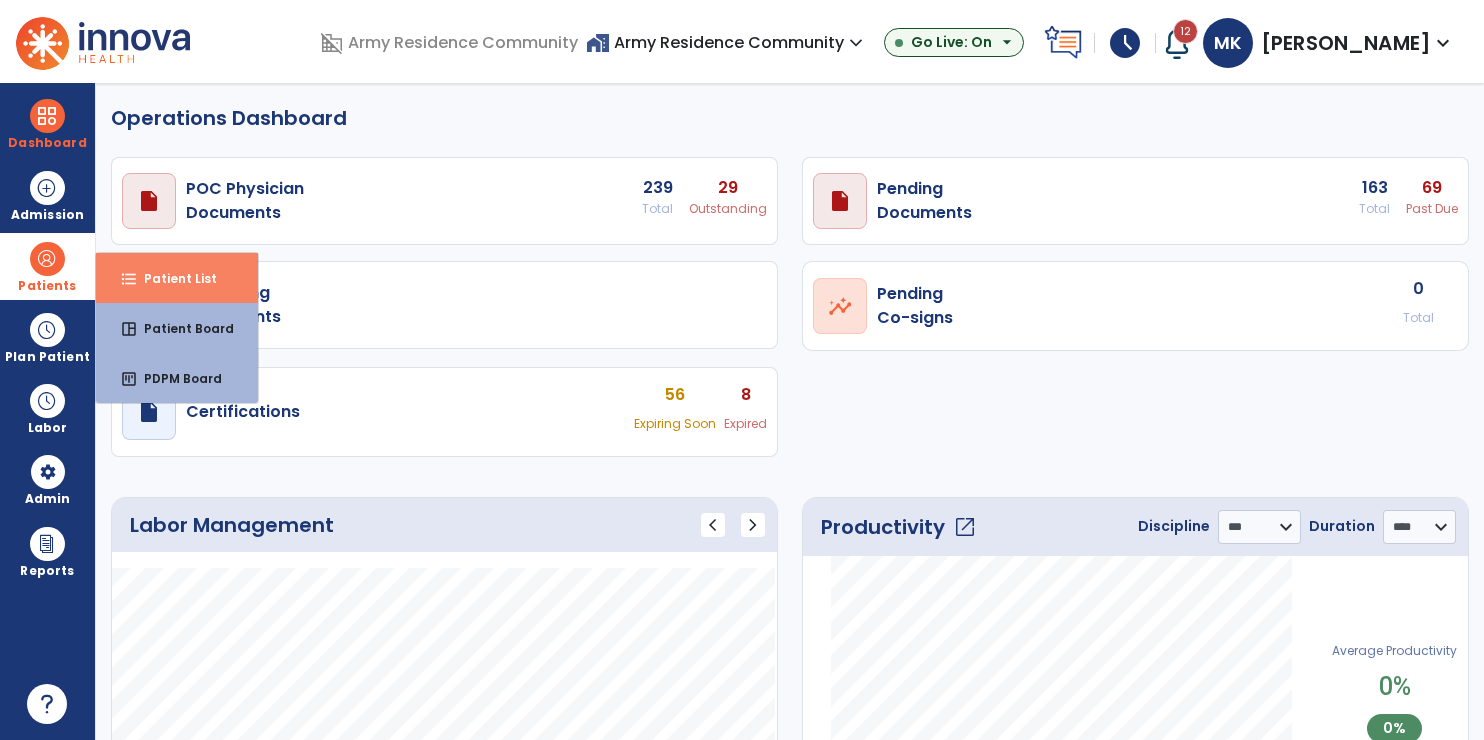click on "Patient List" at bounding box center [172, 278] 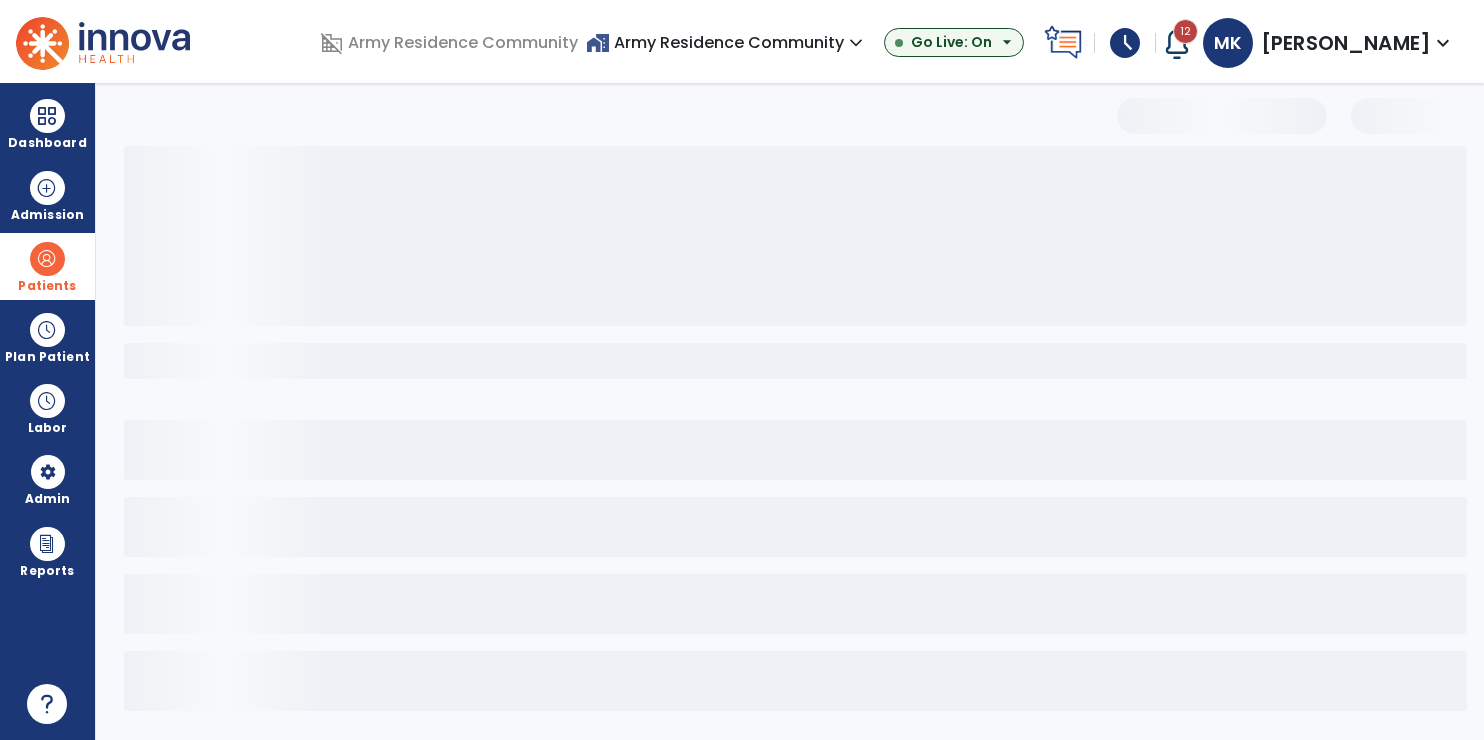 select on "***" 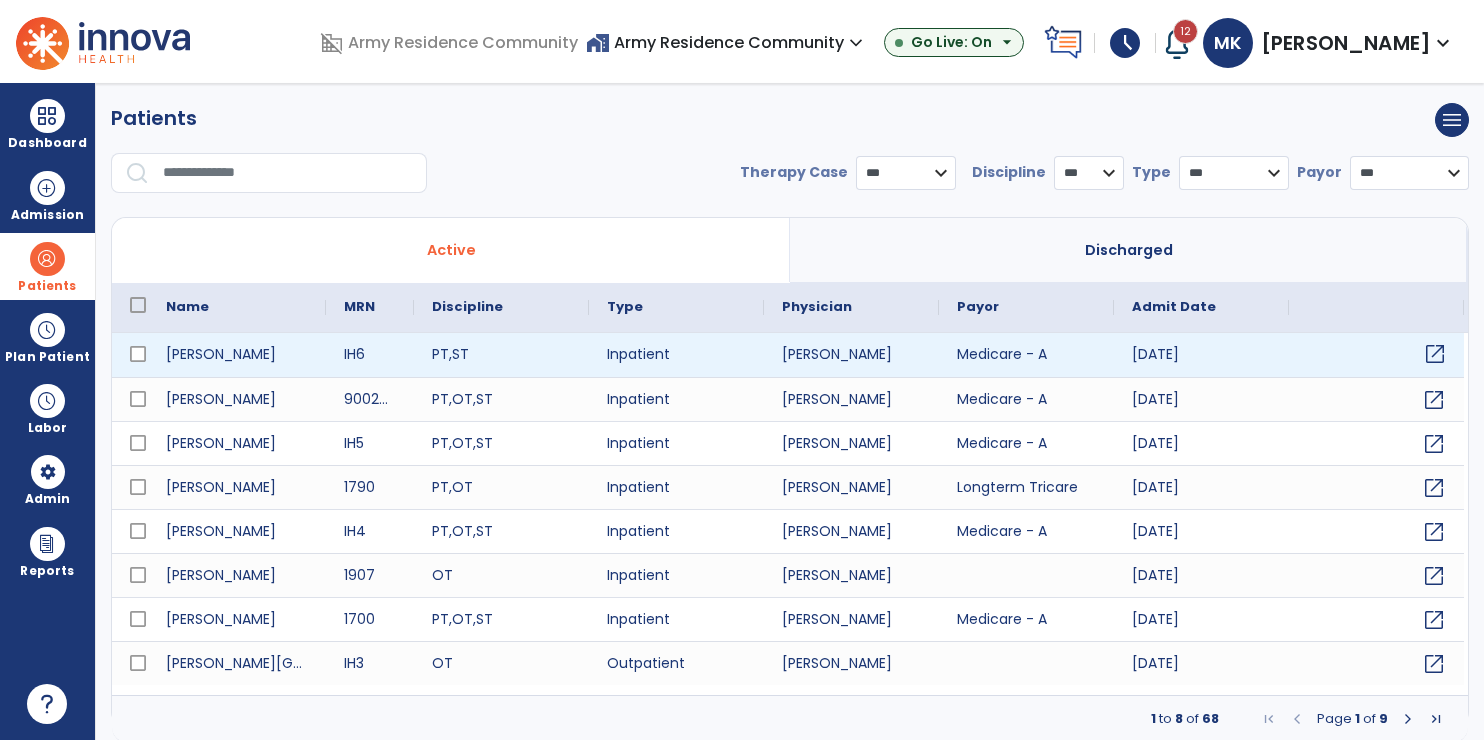 click on "open_in_new" at bounding box center [1435, 354] 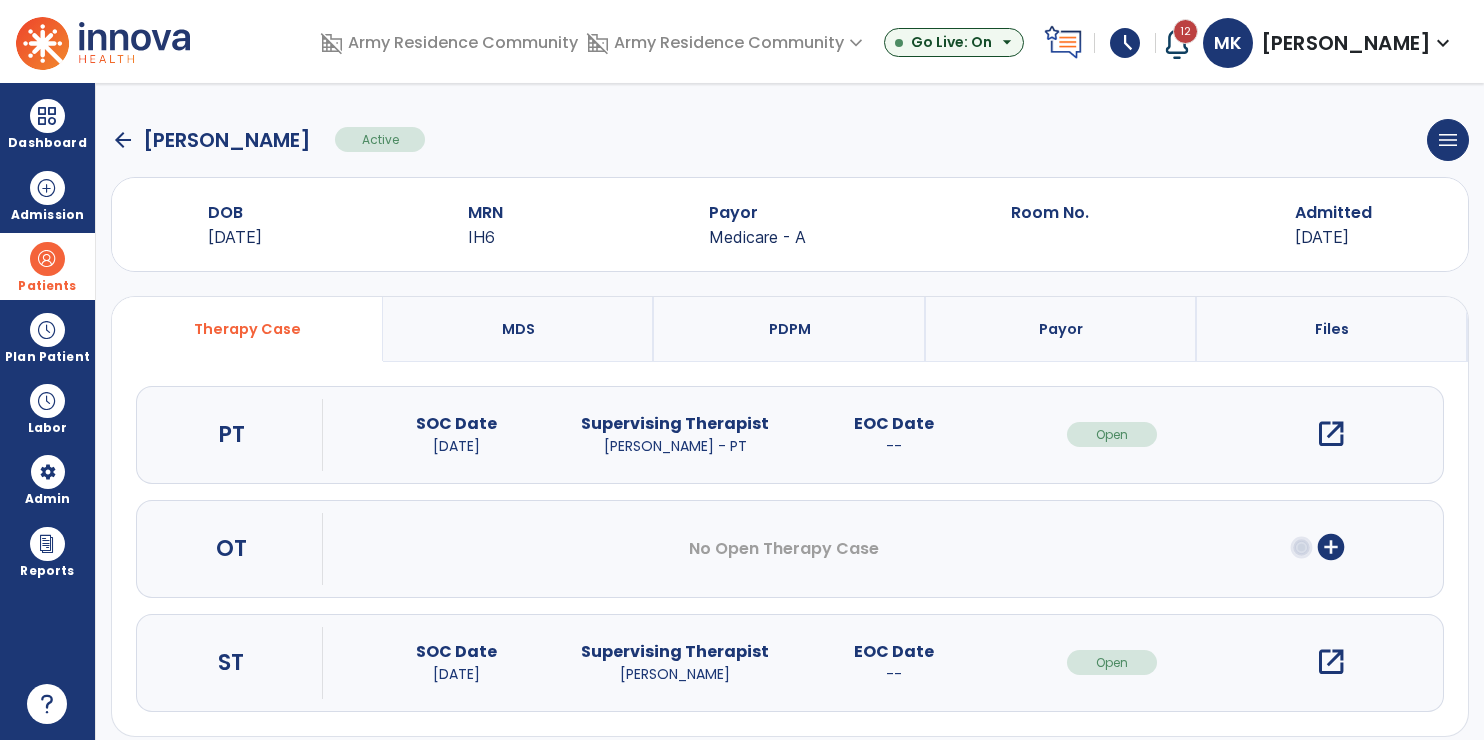 click 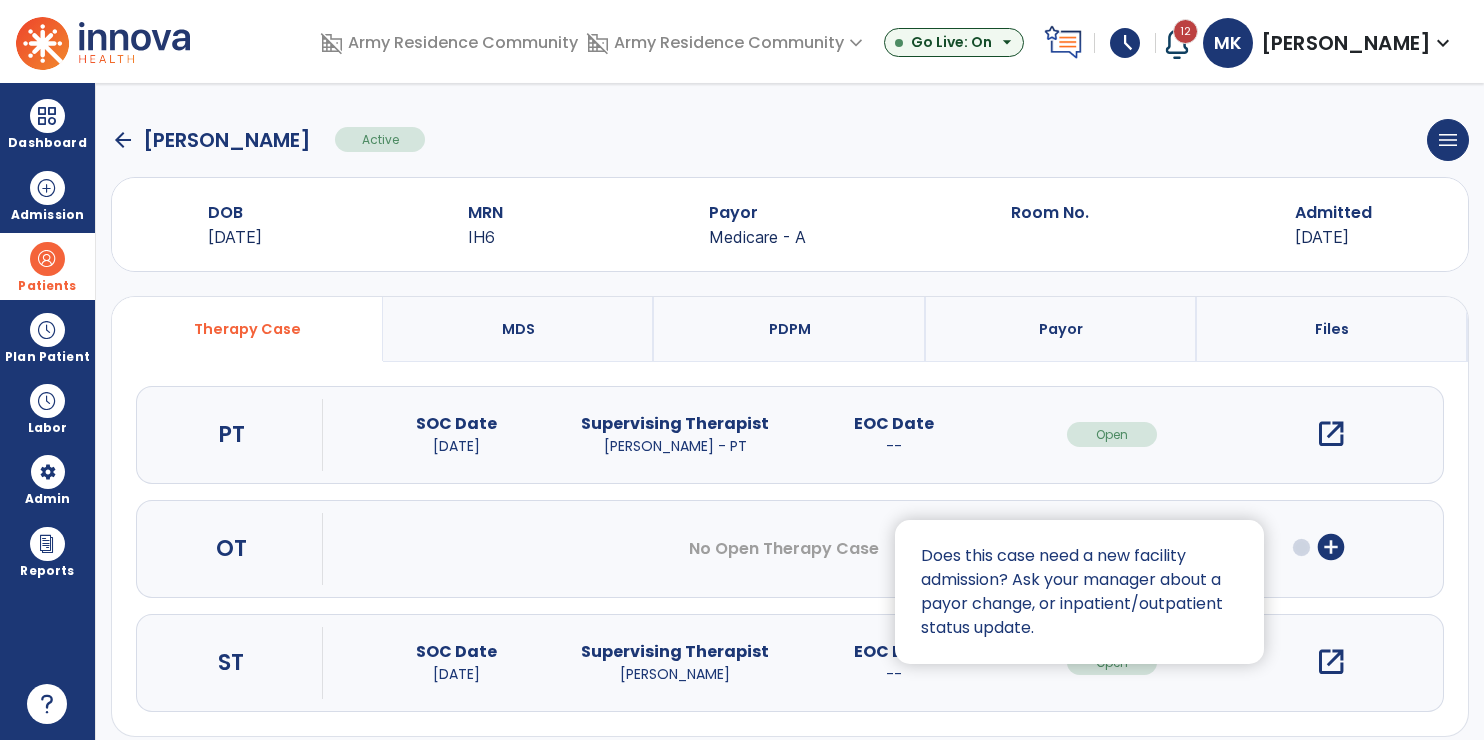 click at bounding box center [742, 370] 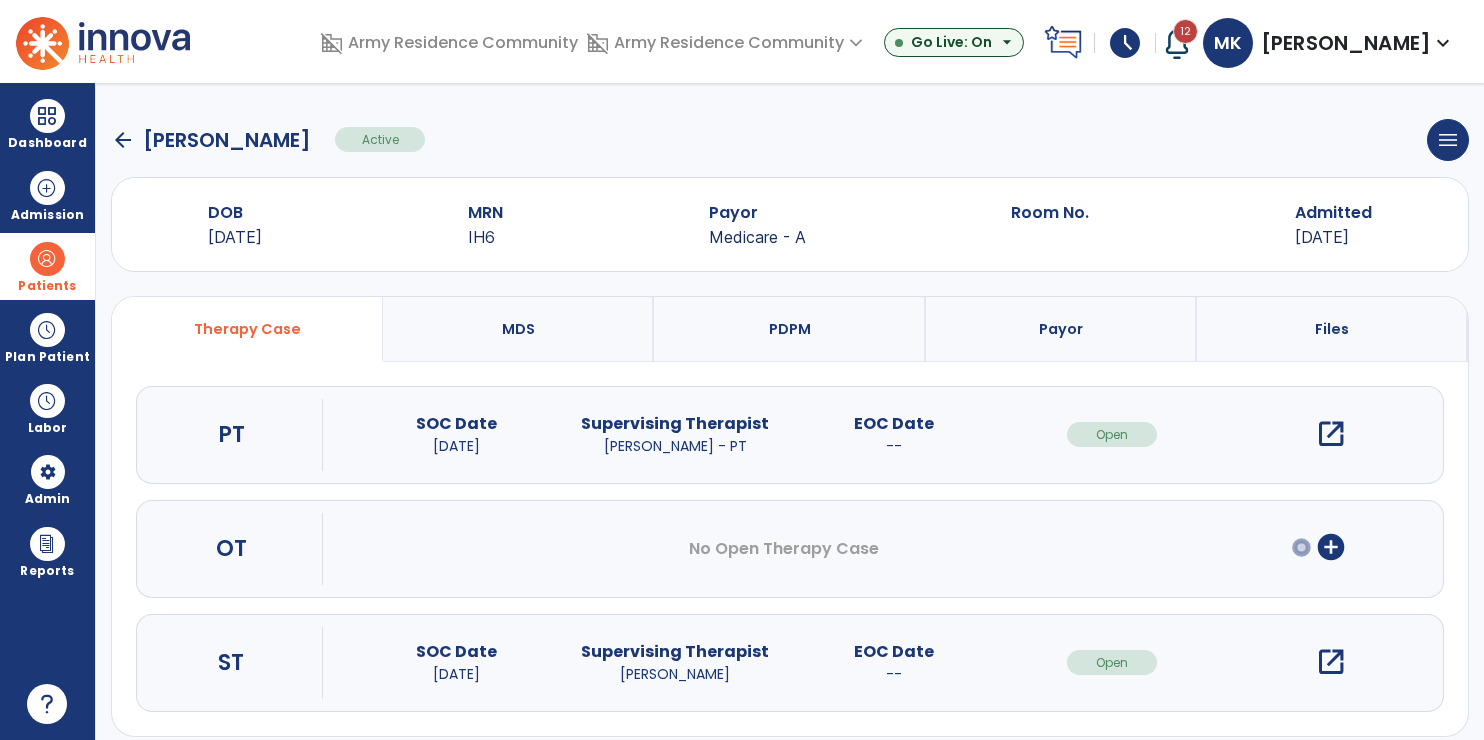 click 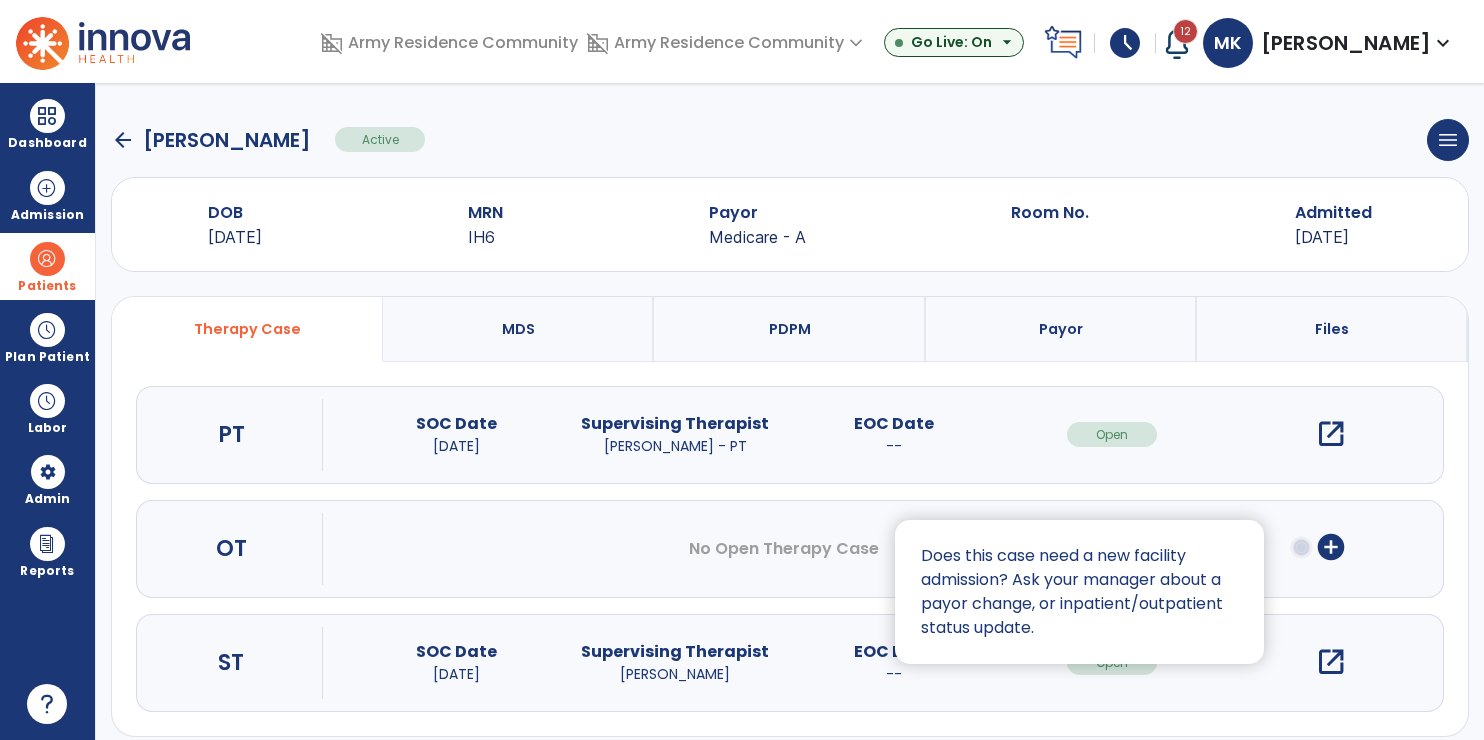 click at bounding box center (742, 370) 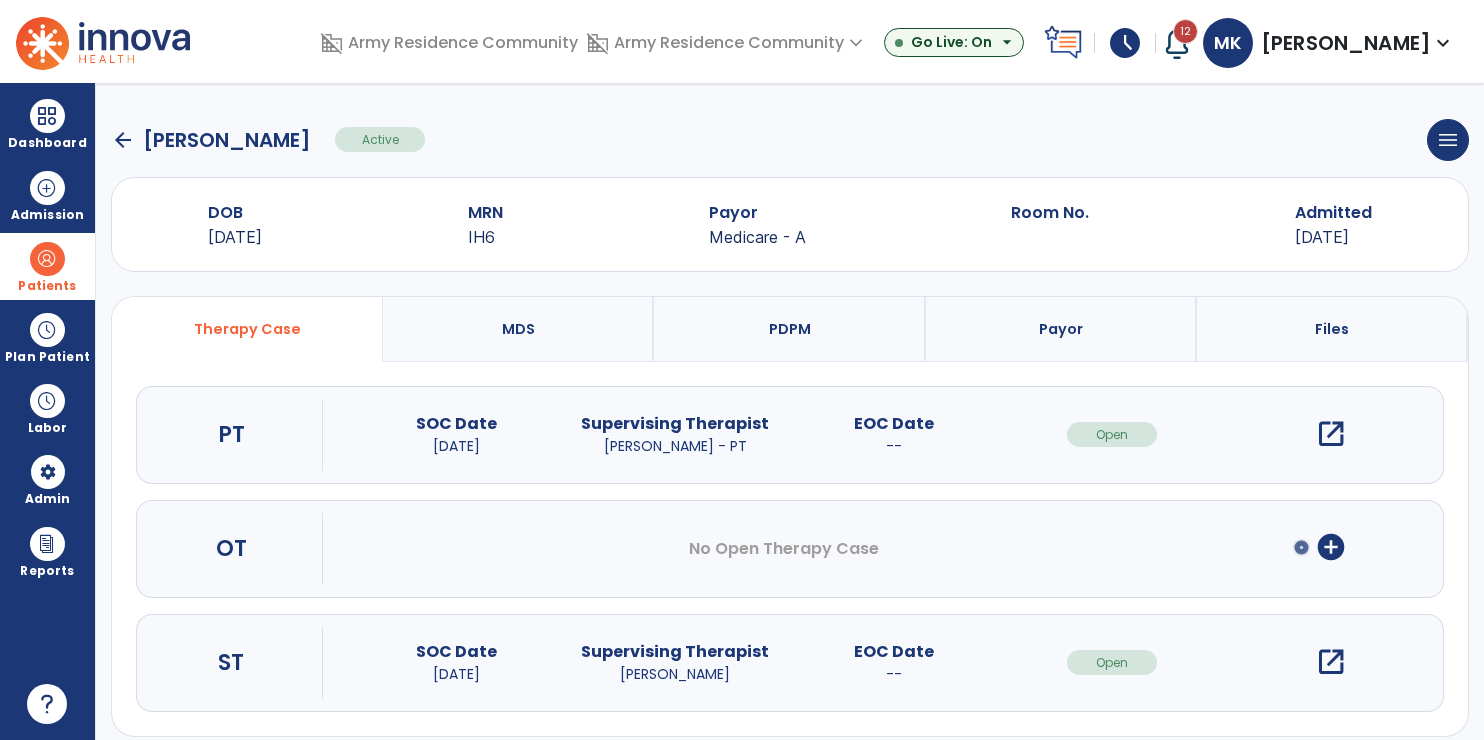 click on "add_circle" at bounding box center [1331, 547] 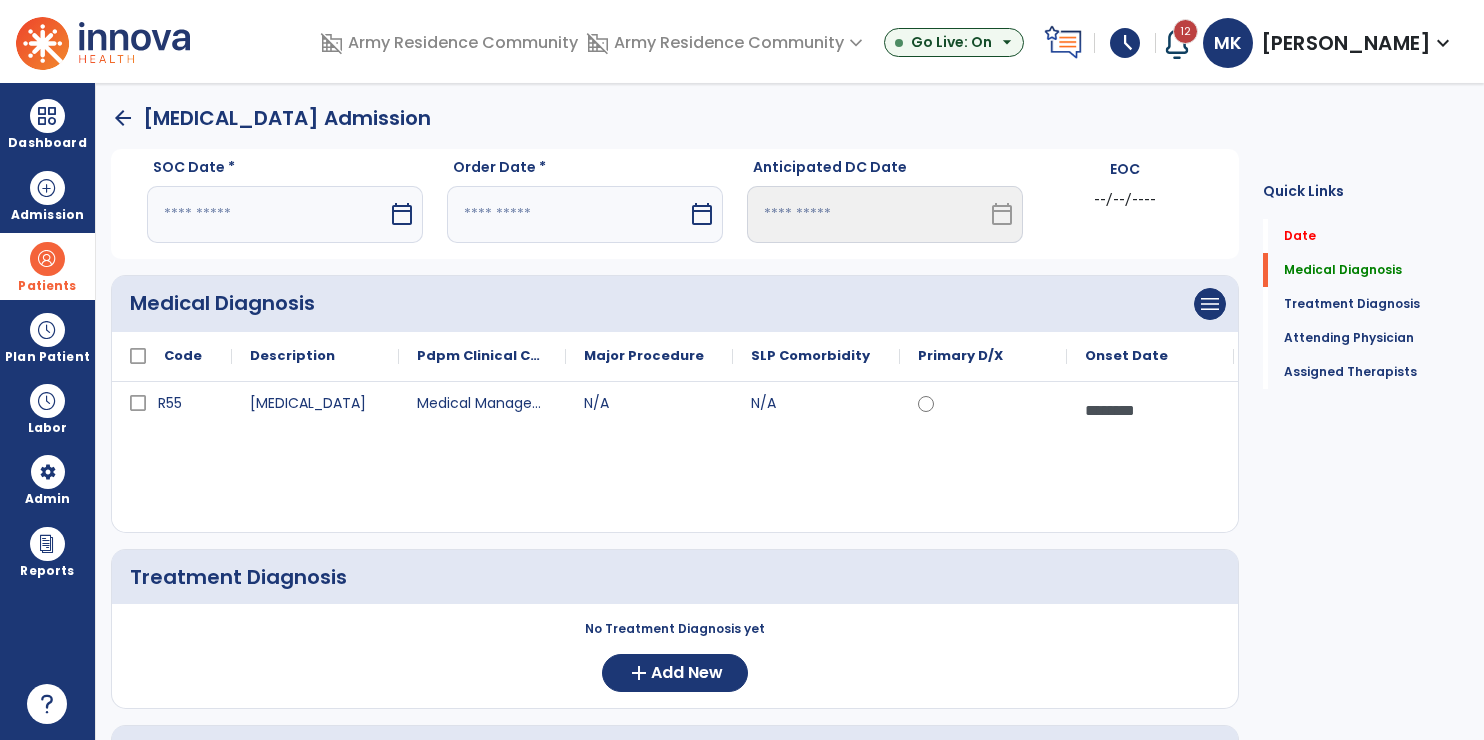 click on "calendar_today" at bounding box center [402, 214] 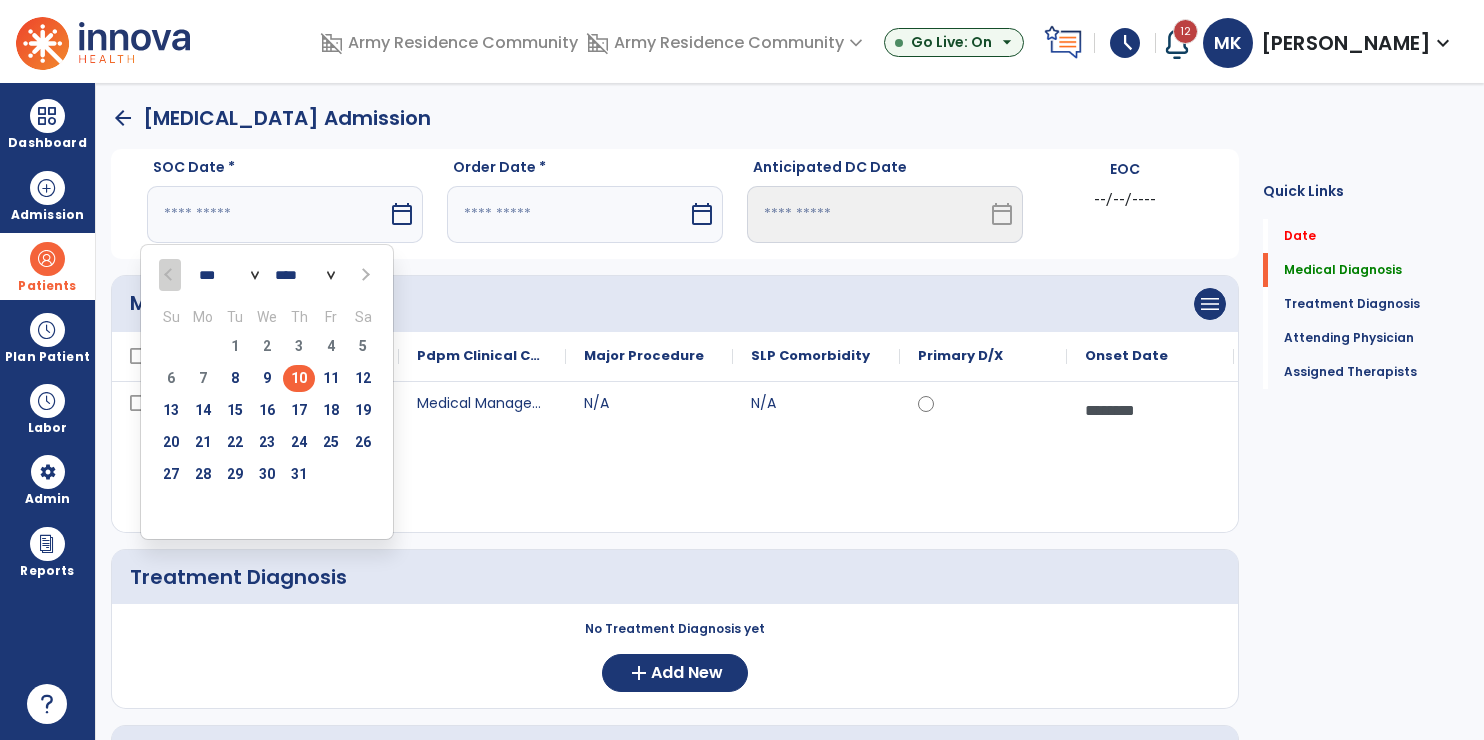 drag, startPoint x: 292, startPoint y: 372, endPoint x: 398, endPoint y: 334, distance: 112.60551 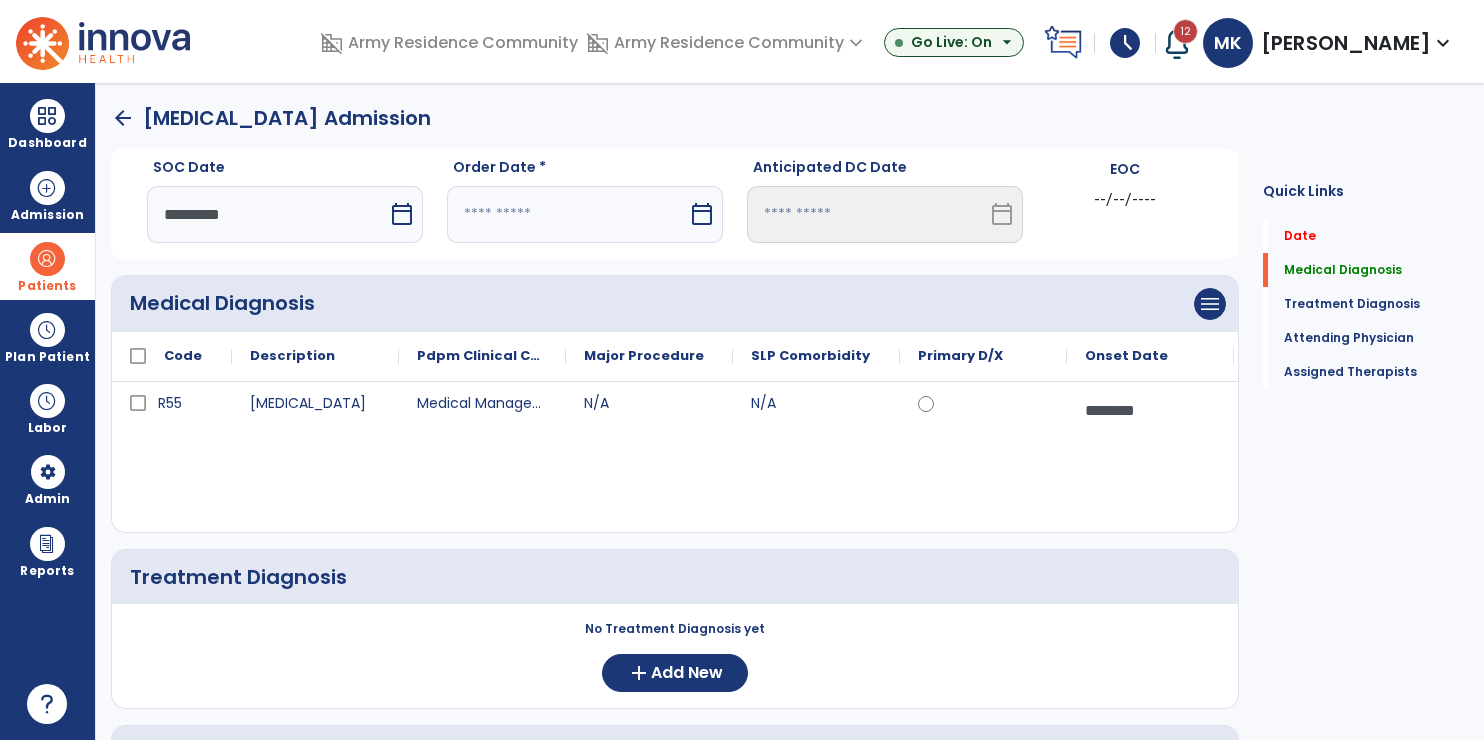 click on "calendar_today" at bounding box center (702, 214) 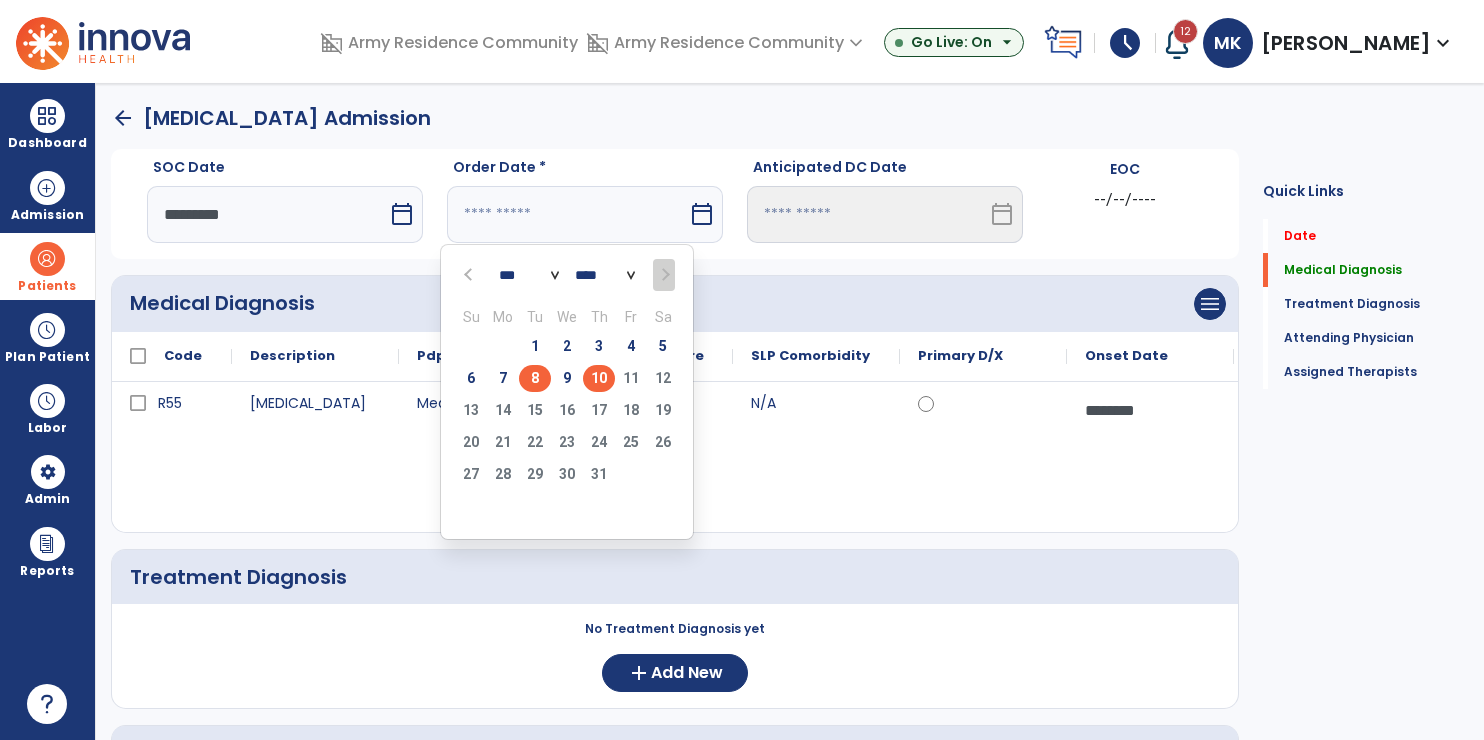 click on "8" at bounding box center [535, 378] 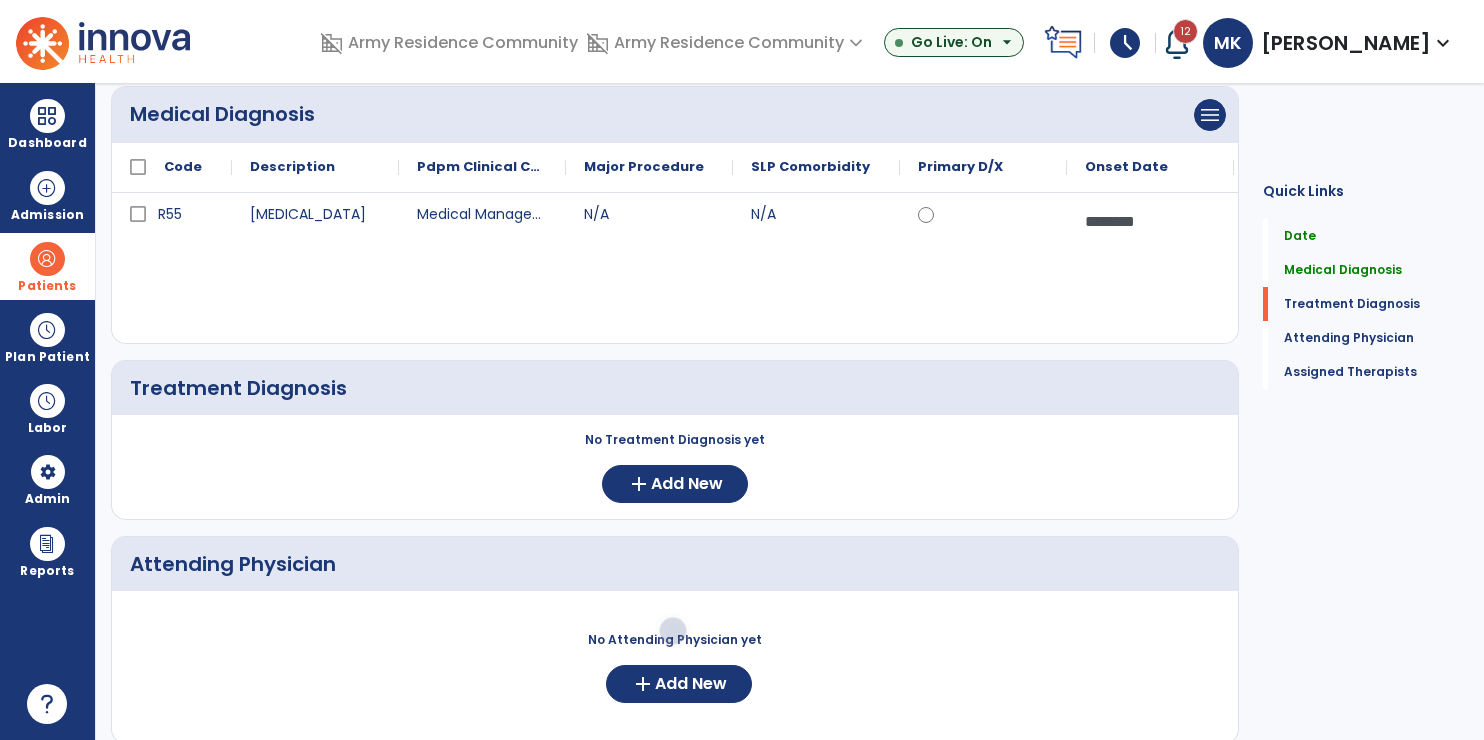 scroll, scrollTop: 200, scrollLeft: 0, axis: vertical 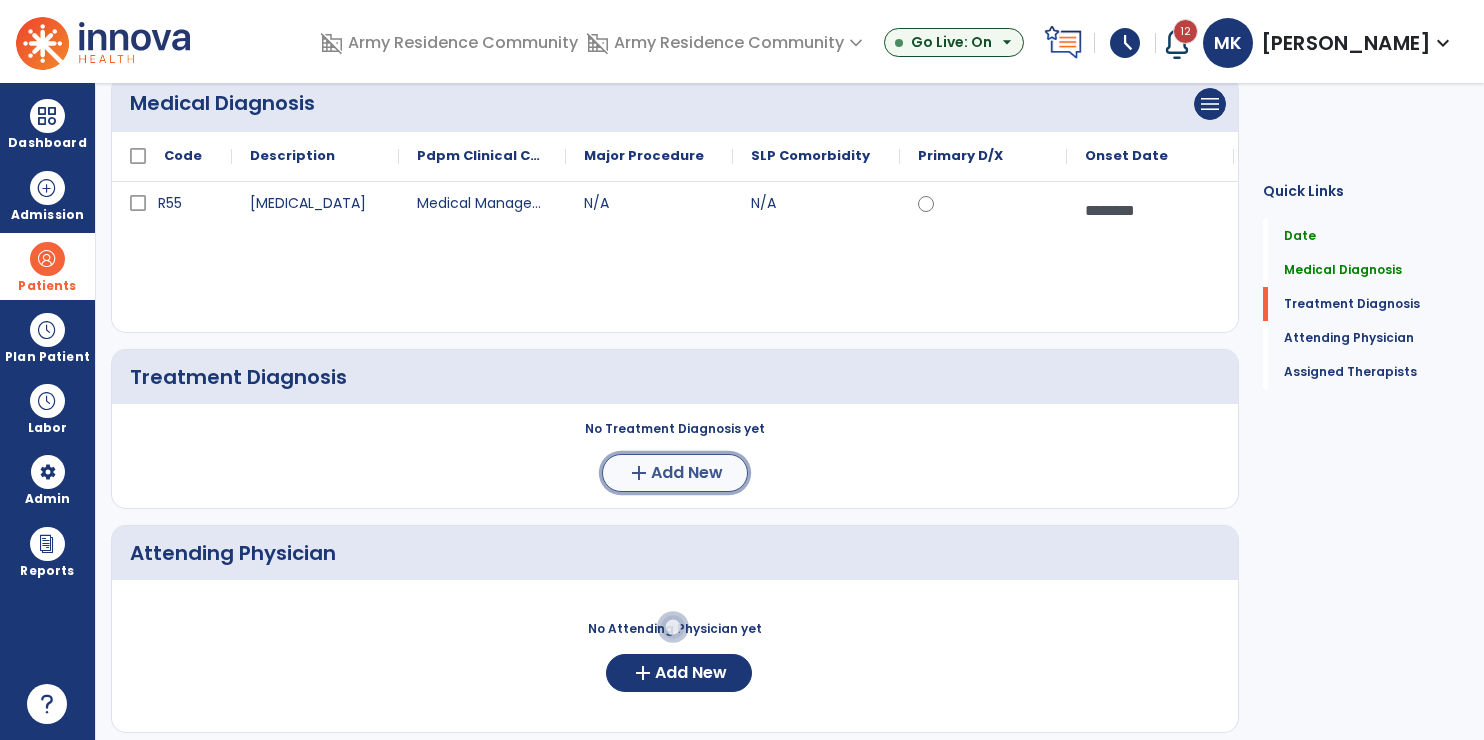 click on "Add New" 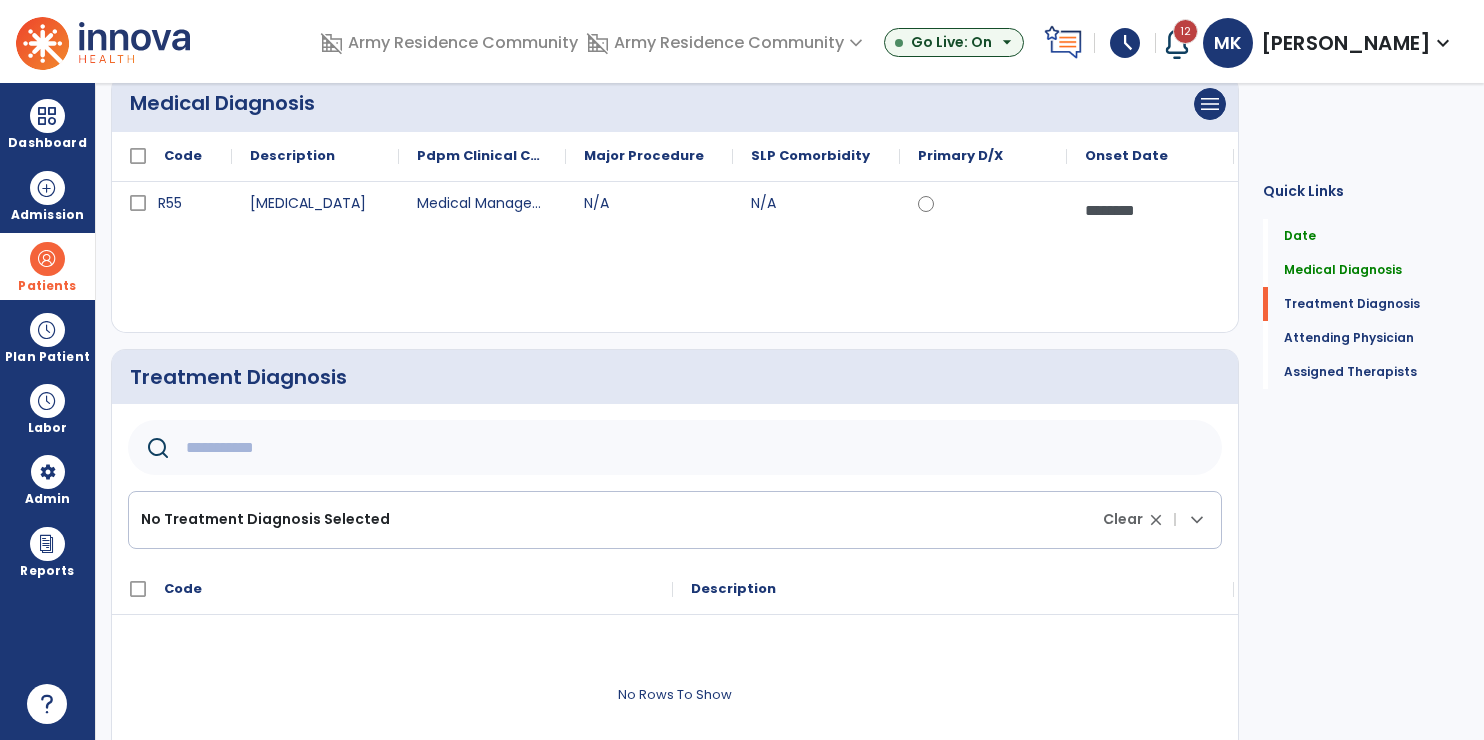click 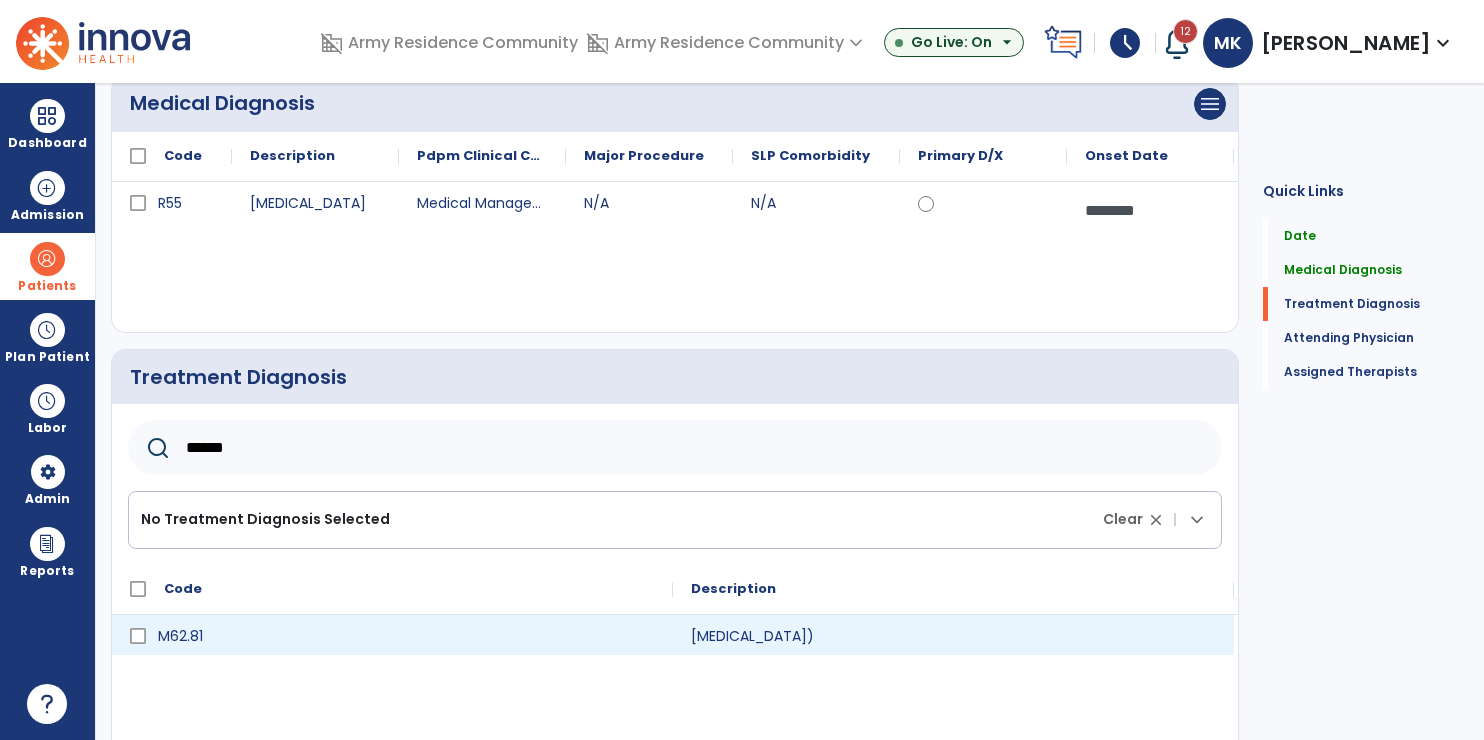 type on "******" 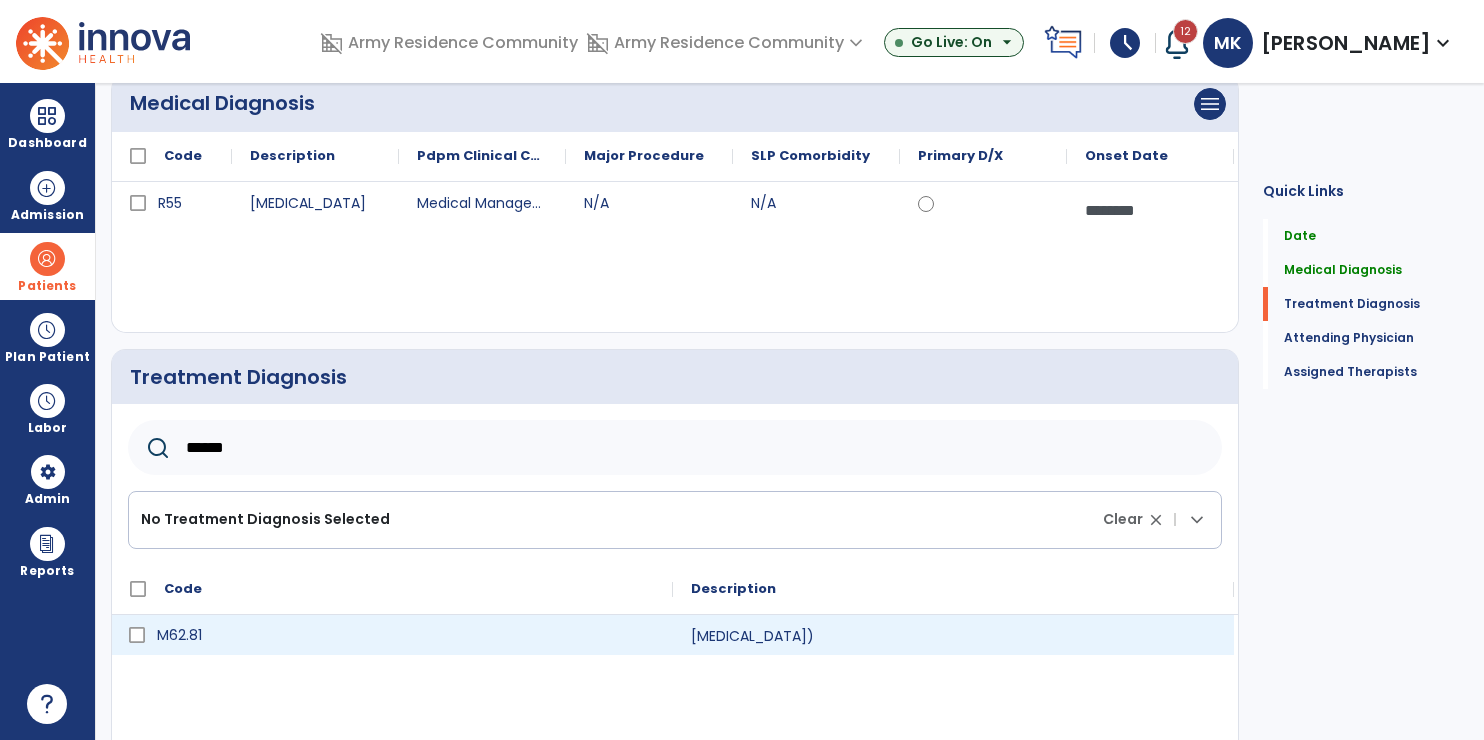click on "M62.81" at bounding box center (406, 635) 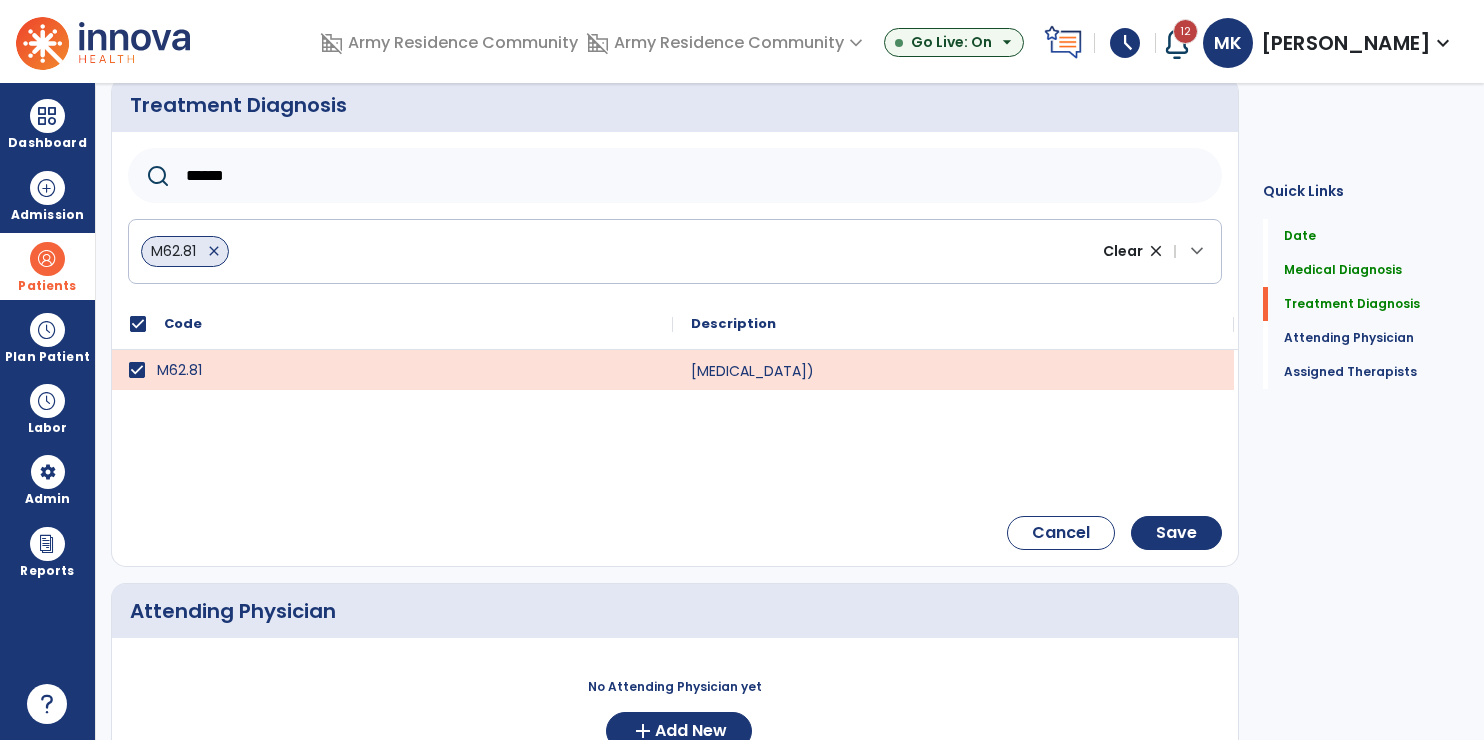 scroll, scrollTop: 500, scrollLeft: 0, axis: vertical 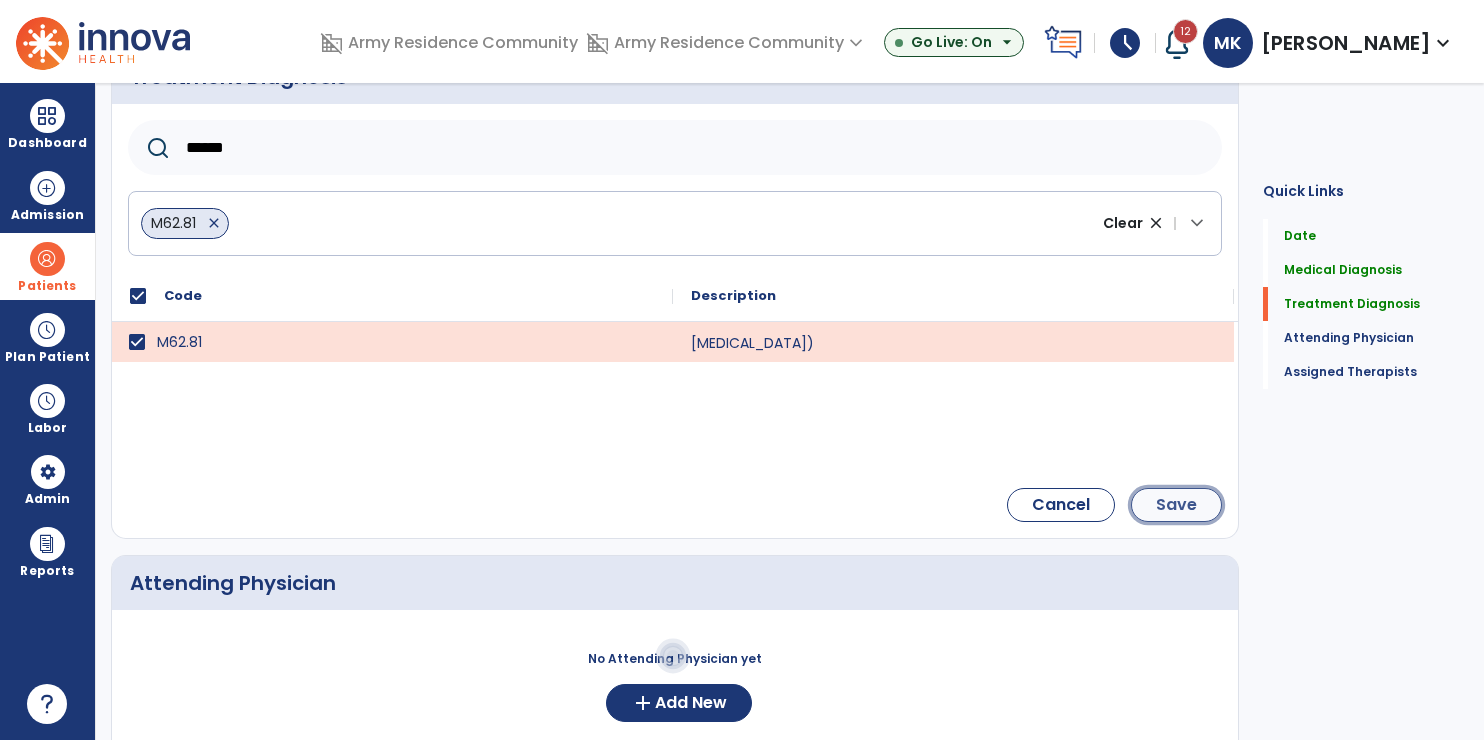 click on "Save" 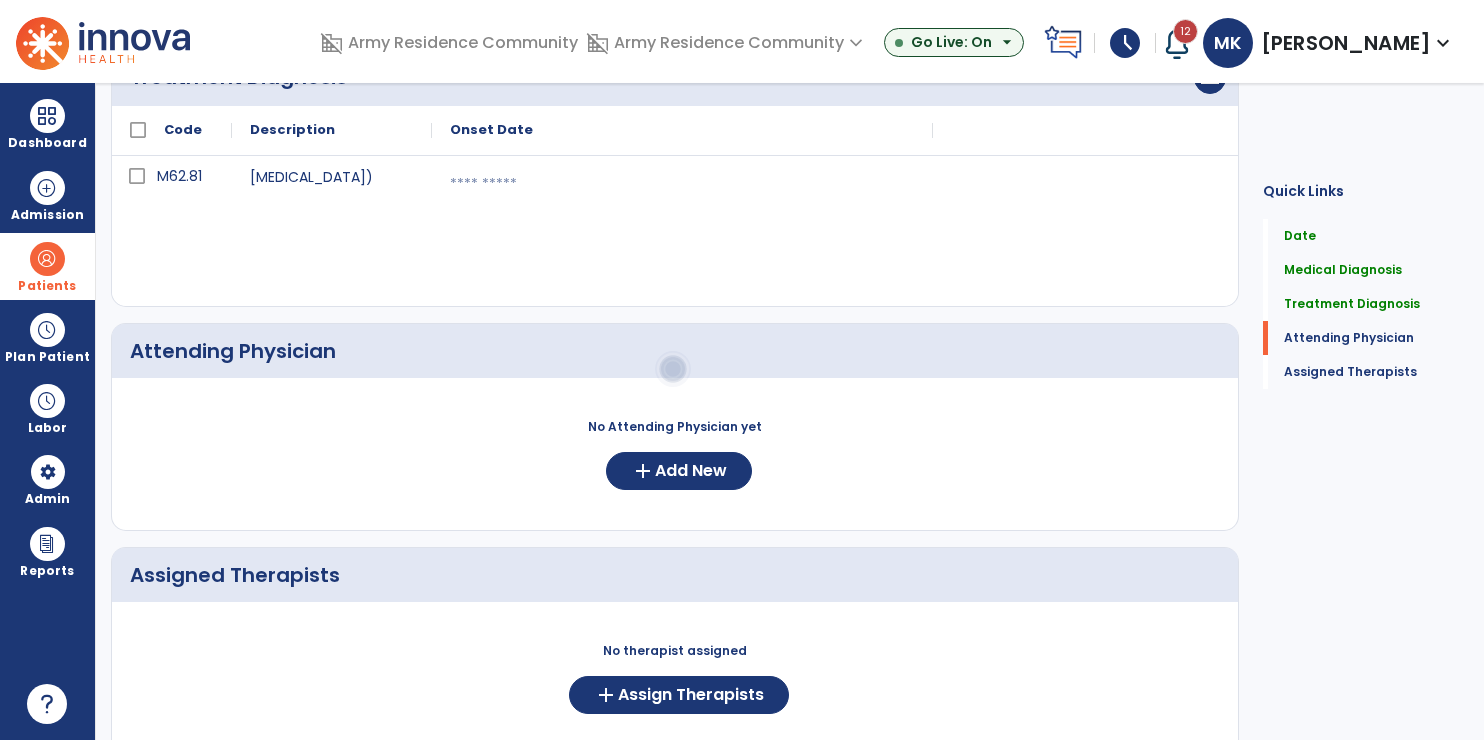 scroll, scrollTop: 600, scrollLeft: 0, axis: vertical 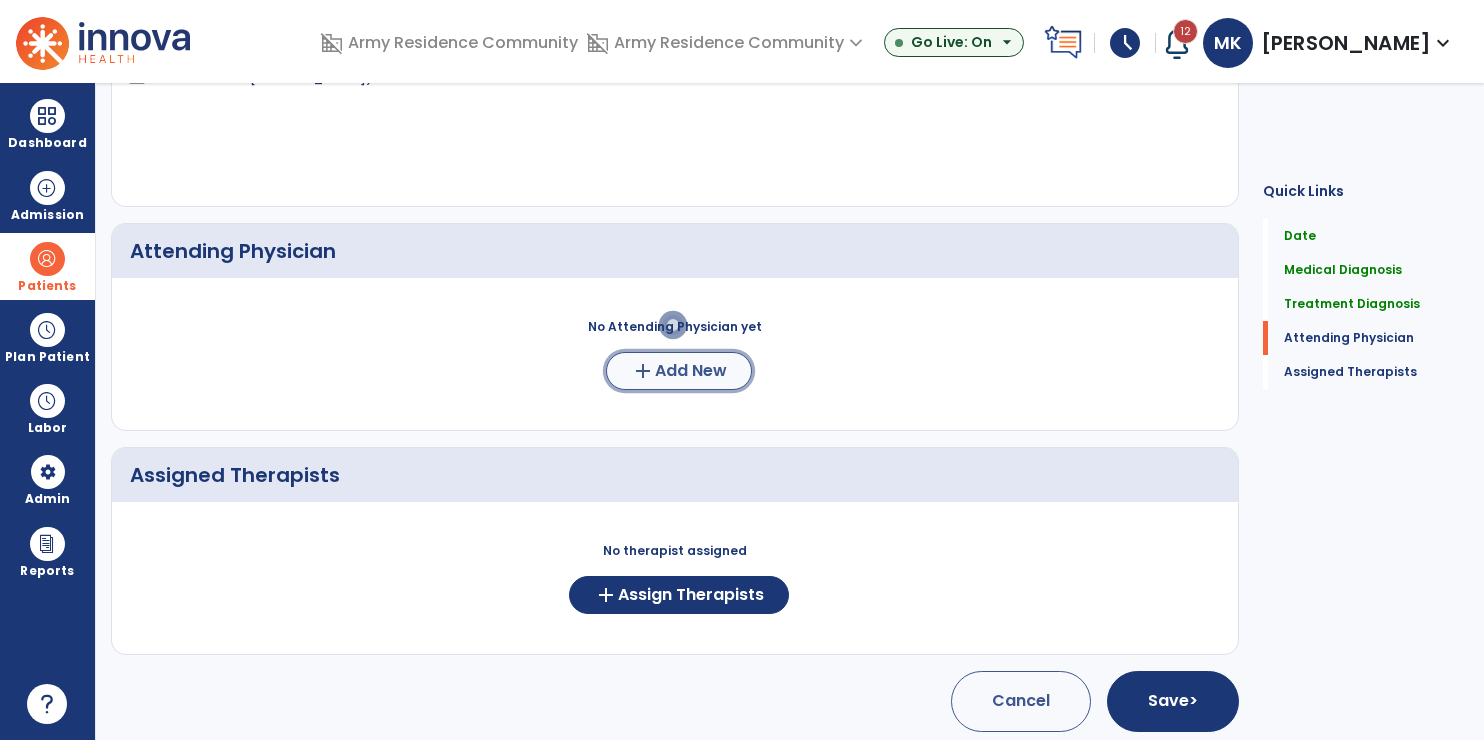 click on "add  Add New" 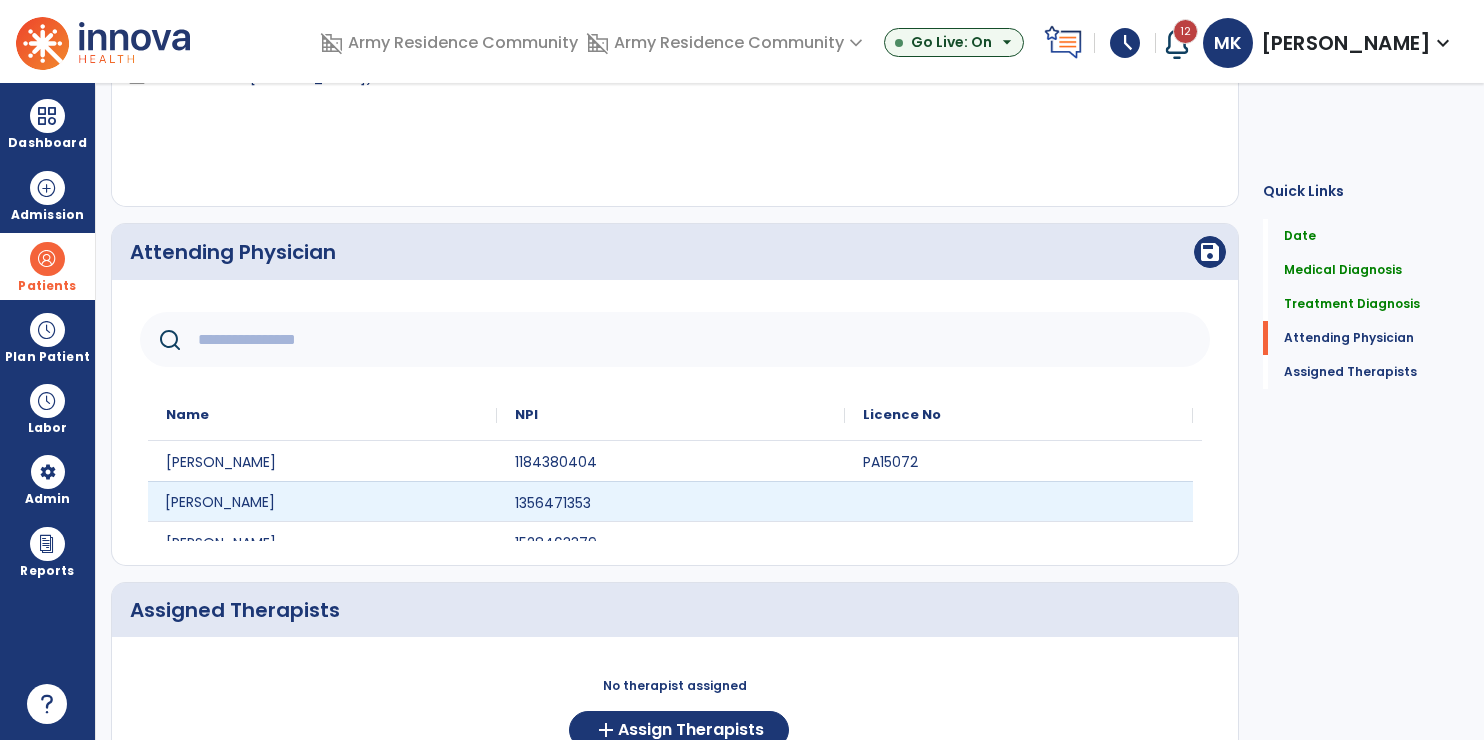 click on "[PERSON_NAME]" 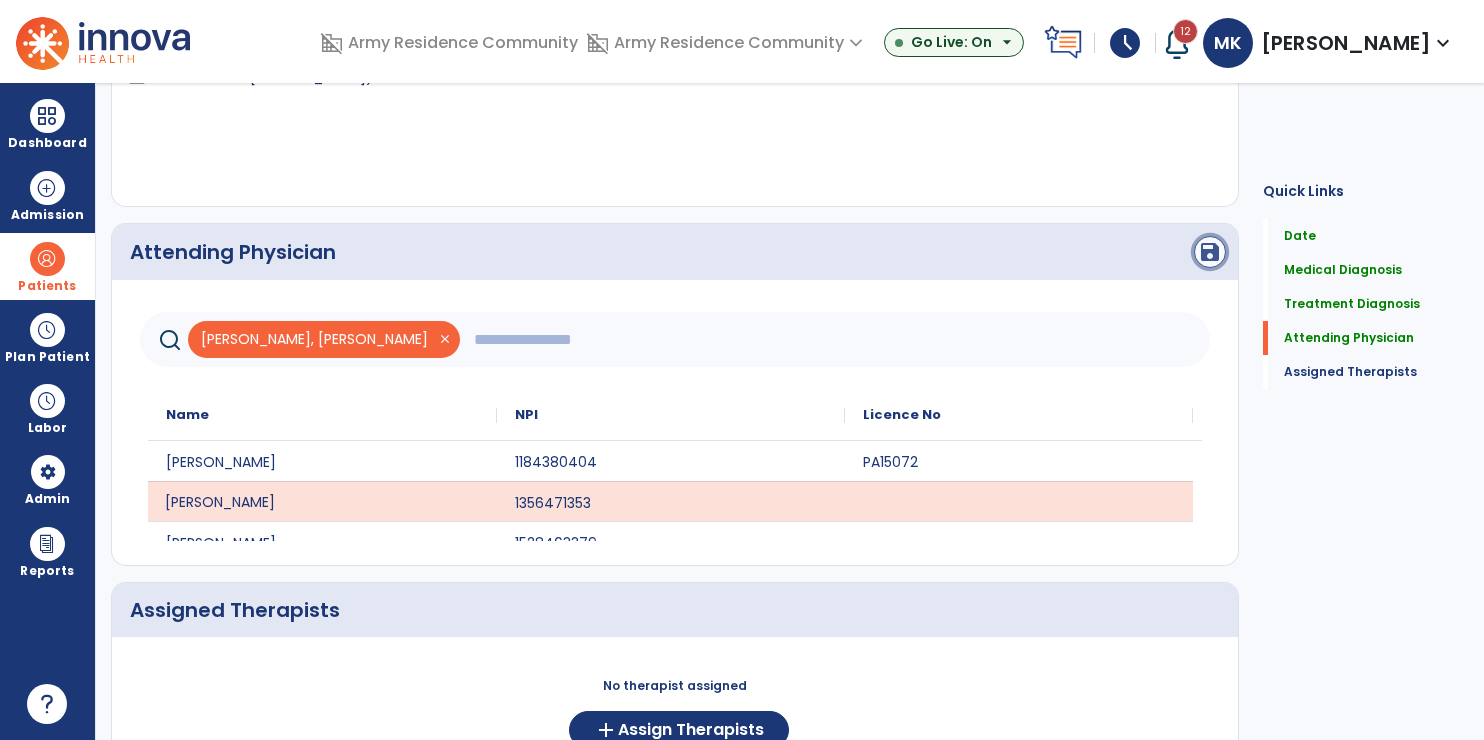 click on "save" 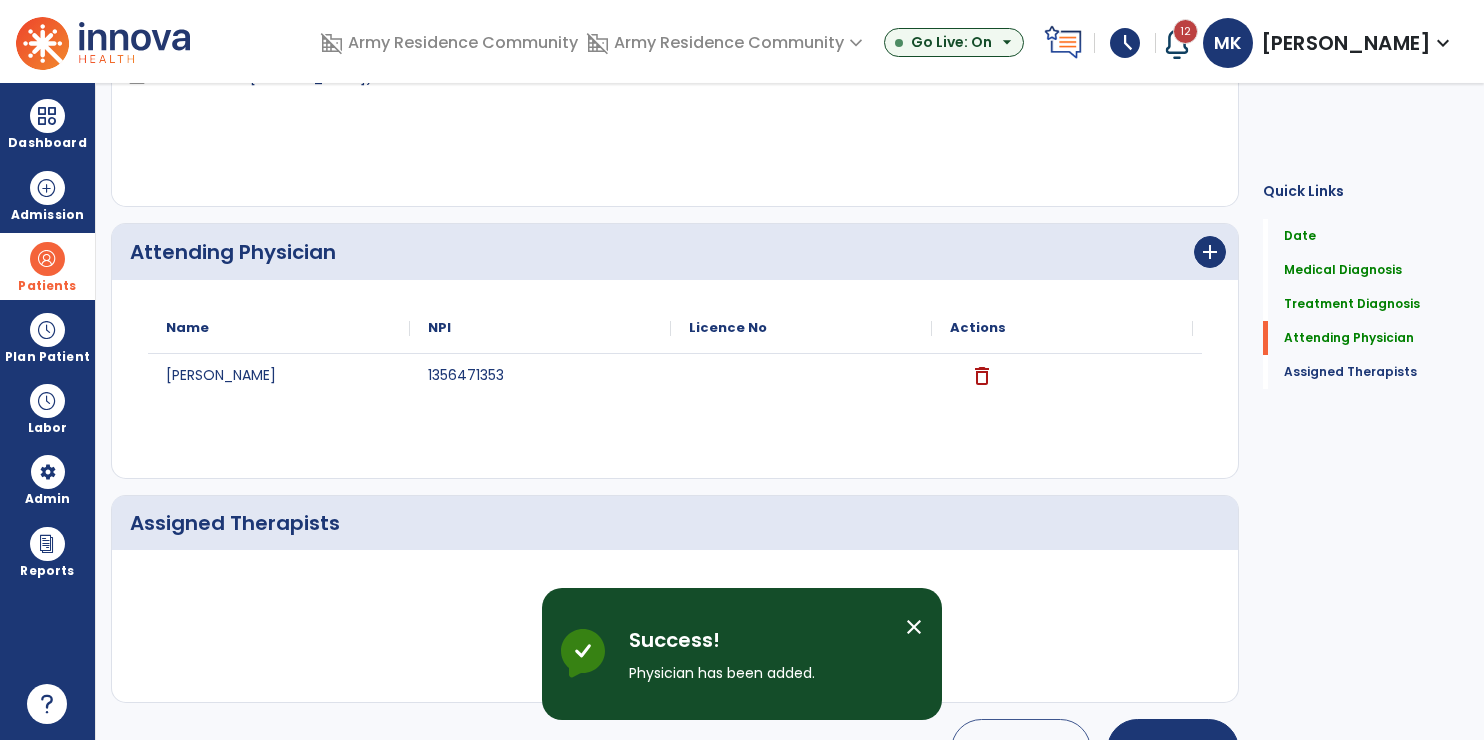 drag, startPoint x: 396, startPoint y: 577, endPoint x: 425, endPoint y: 577, distance: 29 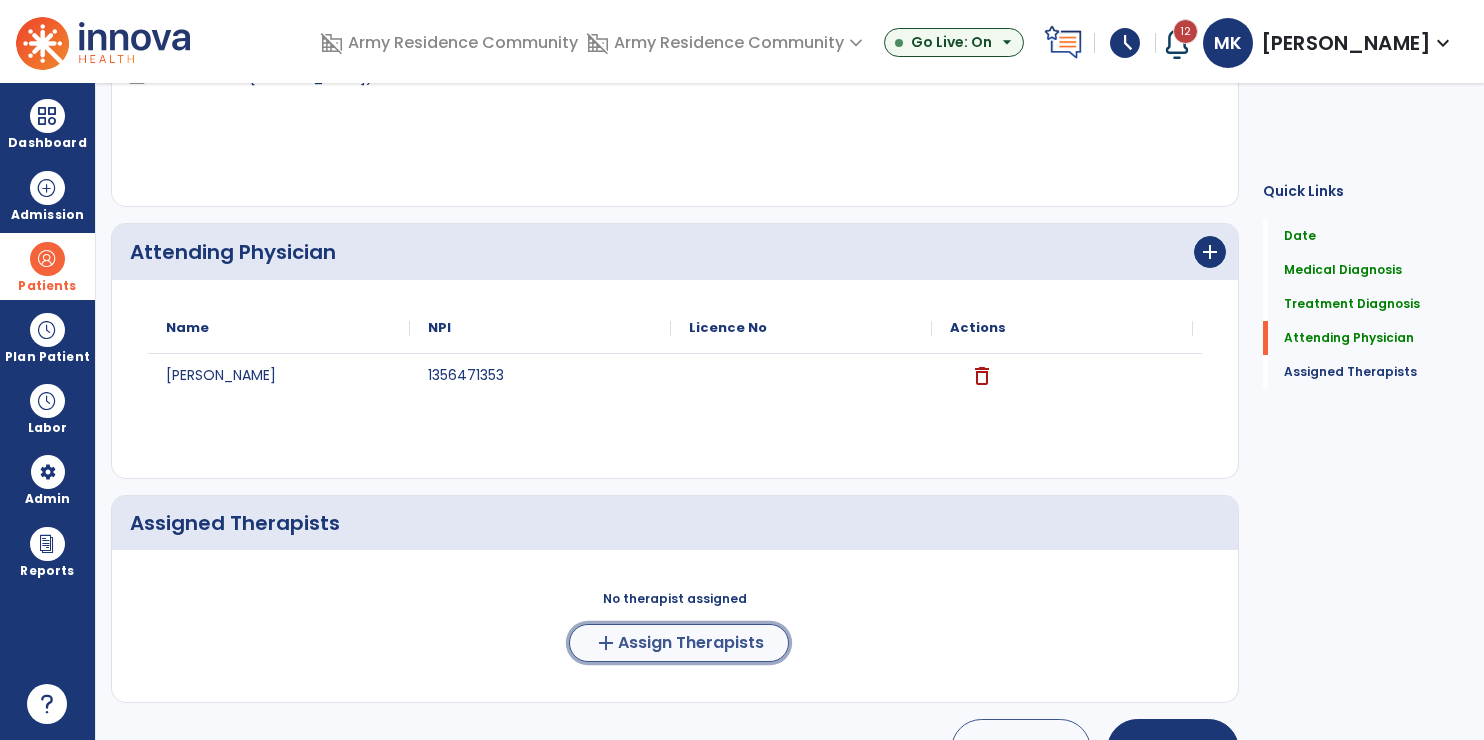 click on "Assign Therapists" 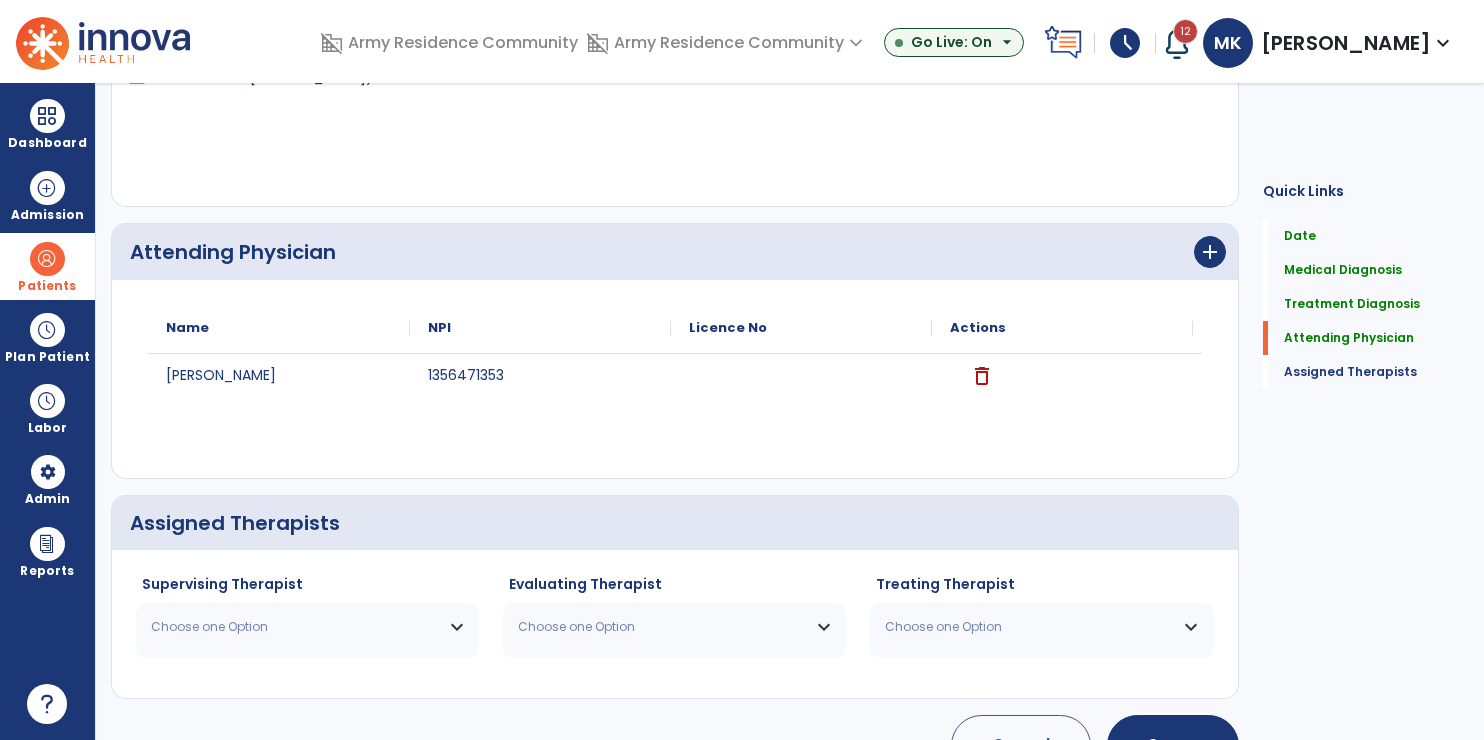 click on "Choose one Option" at bounding box center [307, 627] 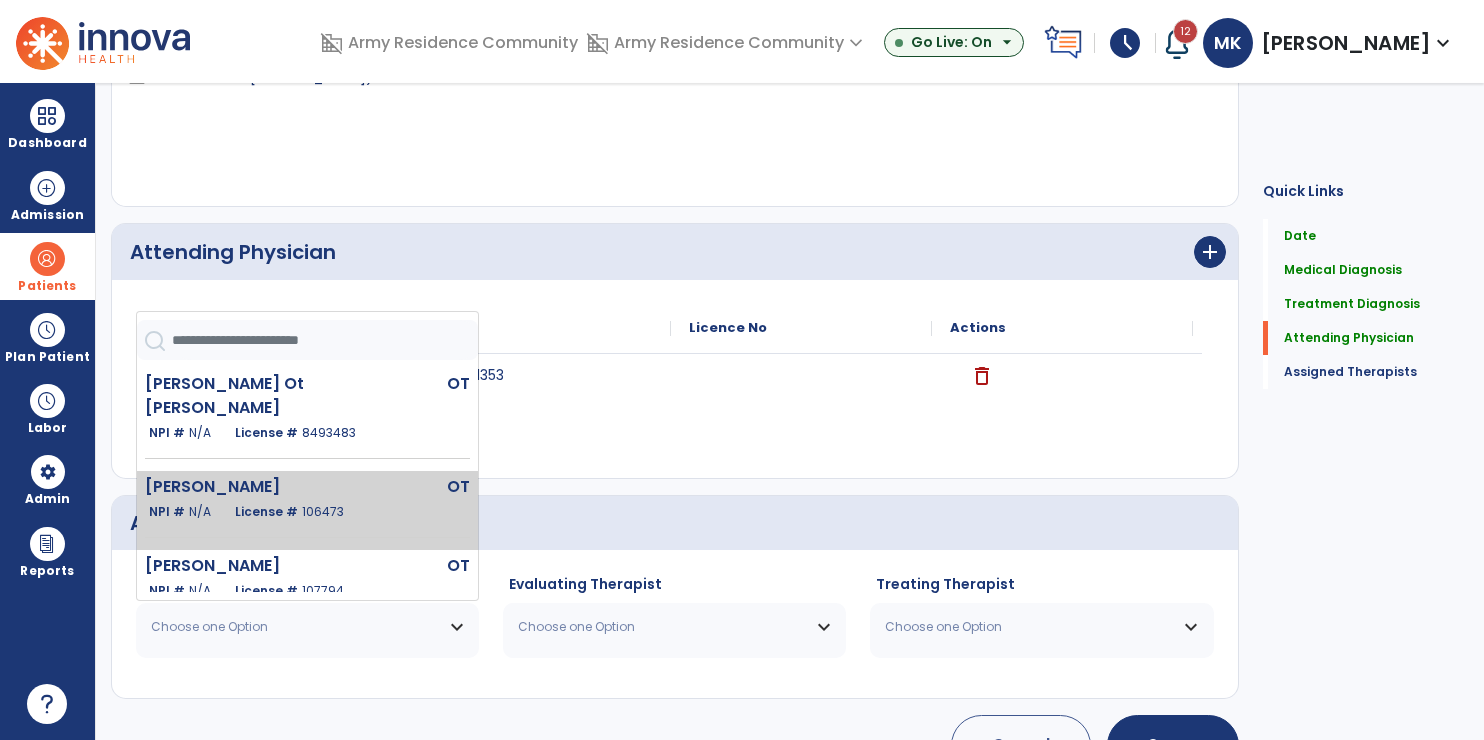 click on "License #  106473" 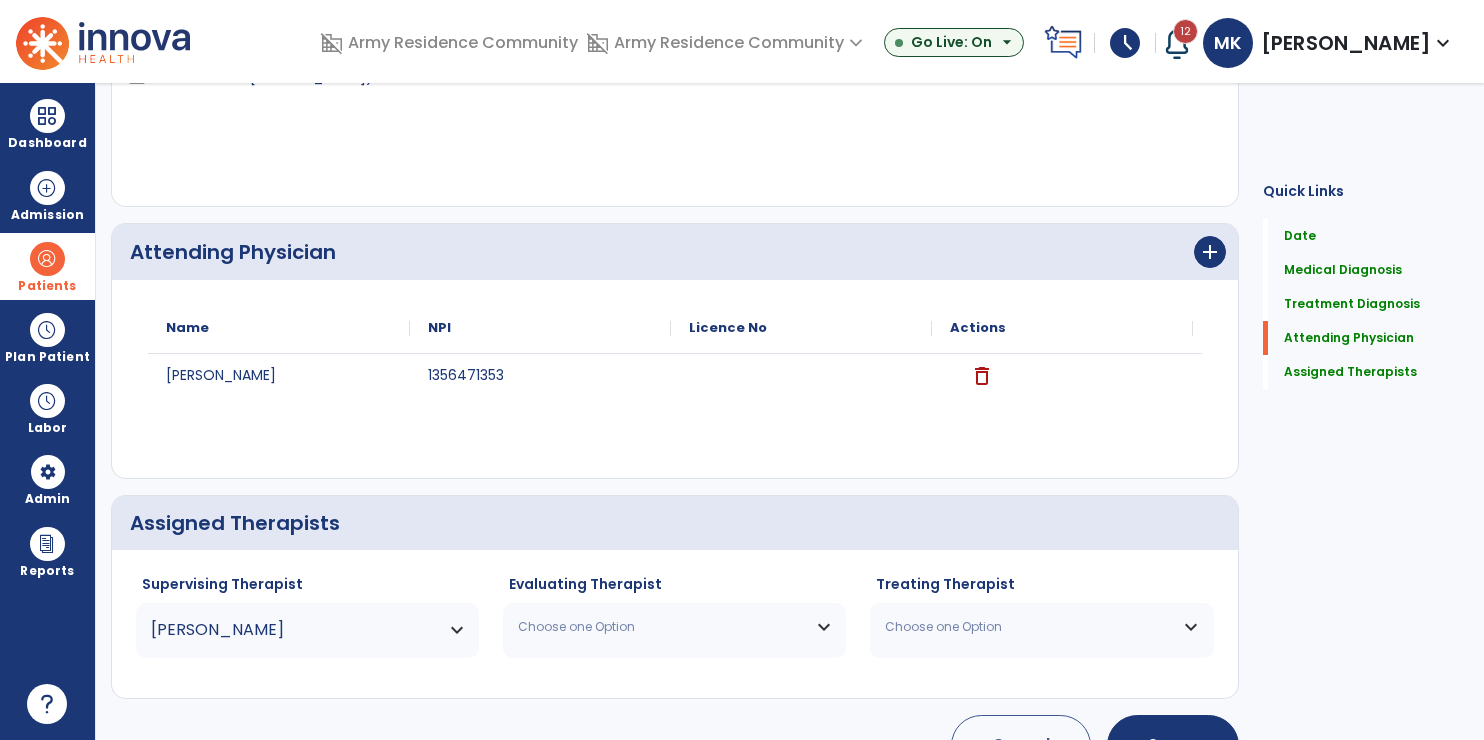 click on "Choose one Option" at bounding box center [674, 627] 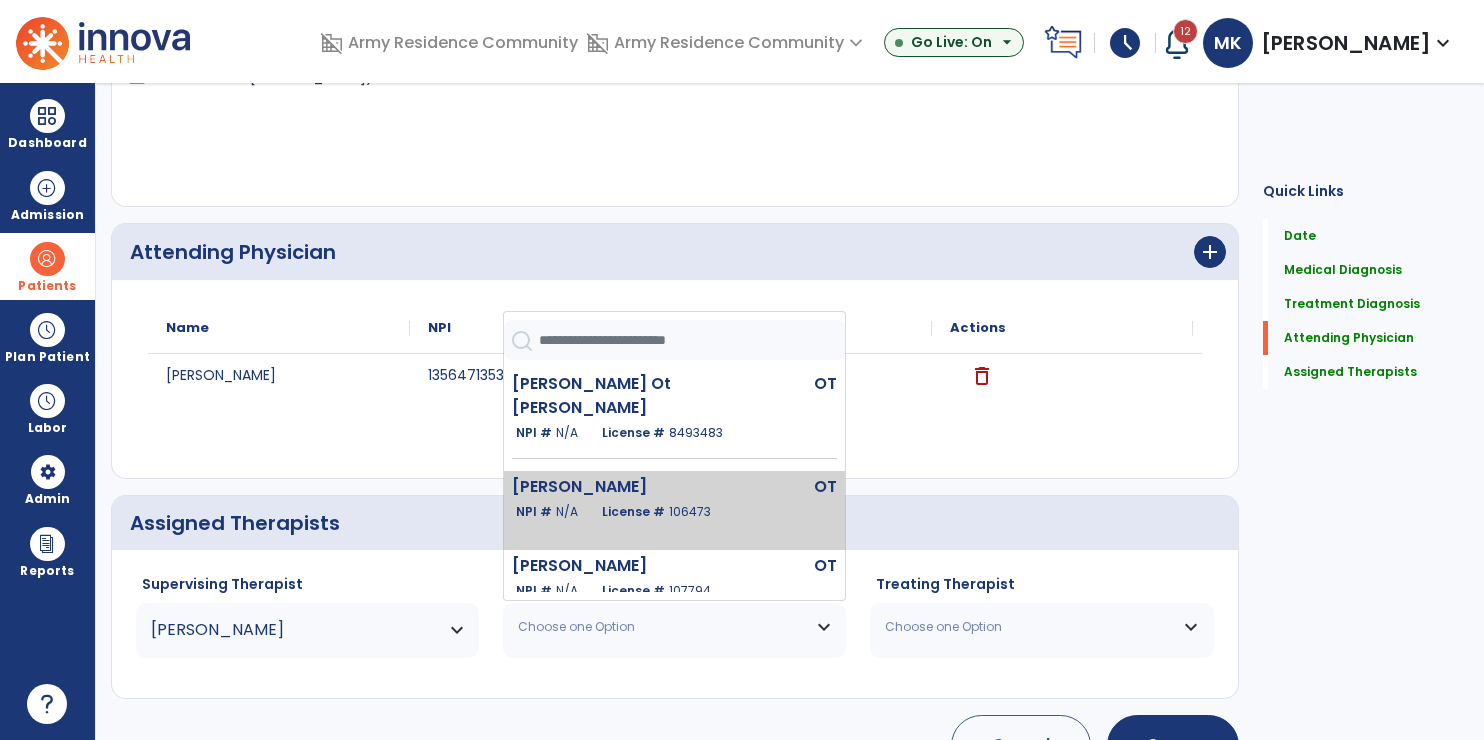 click on "N/A" 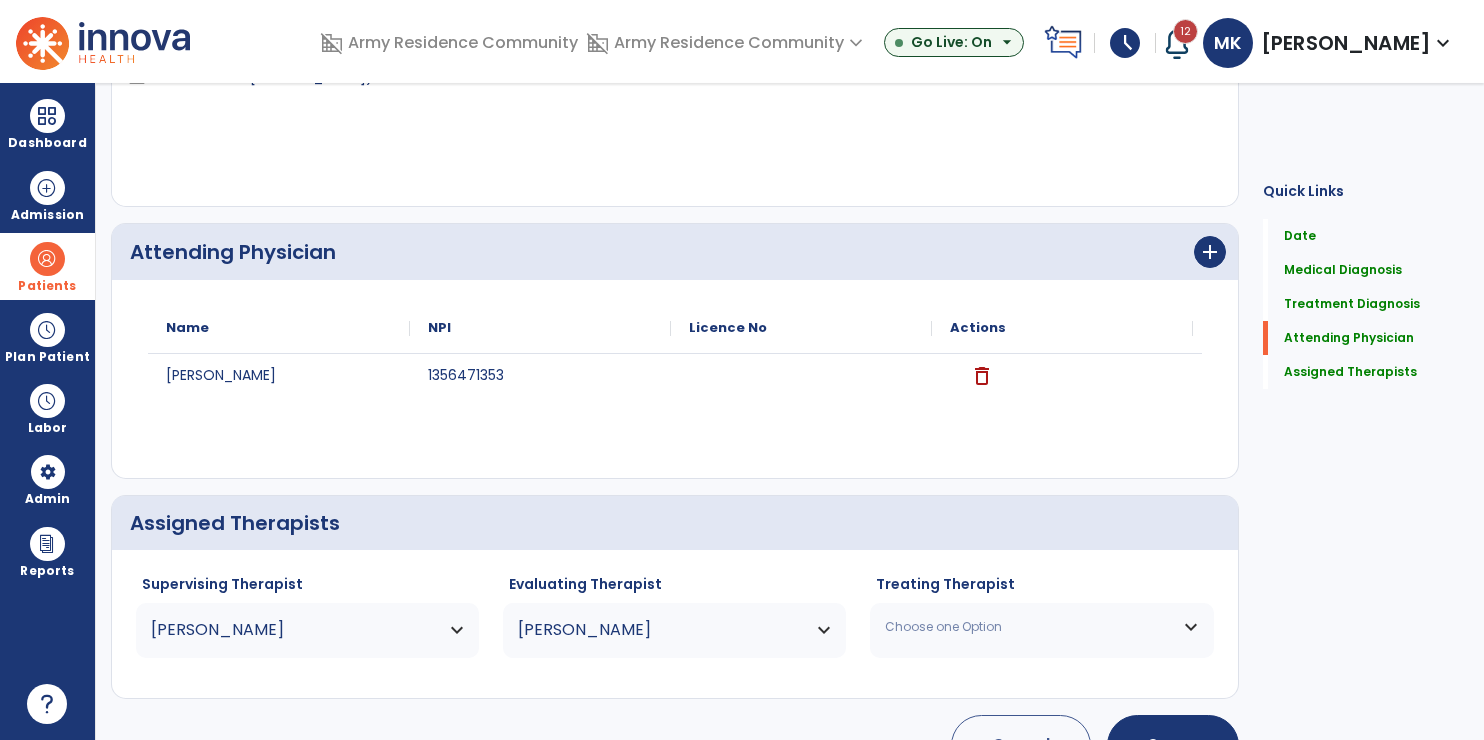 click on "Choose one Option" at bounding box center (1041, 627) 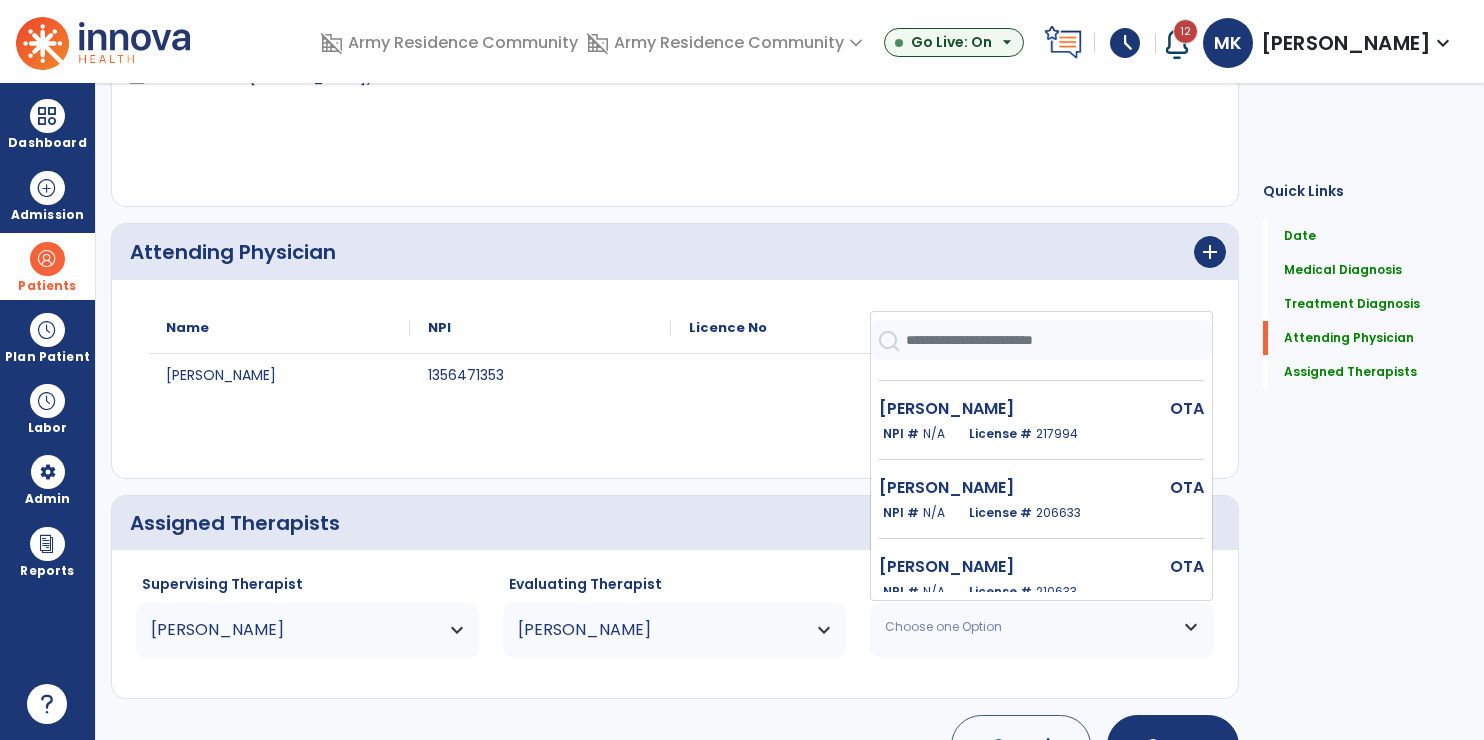 scroll, scrollTop: 700, scrollLeft: 0, axis: vertical 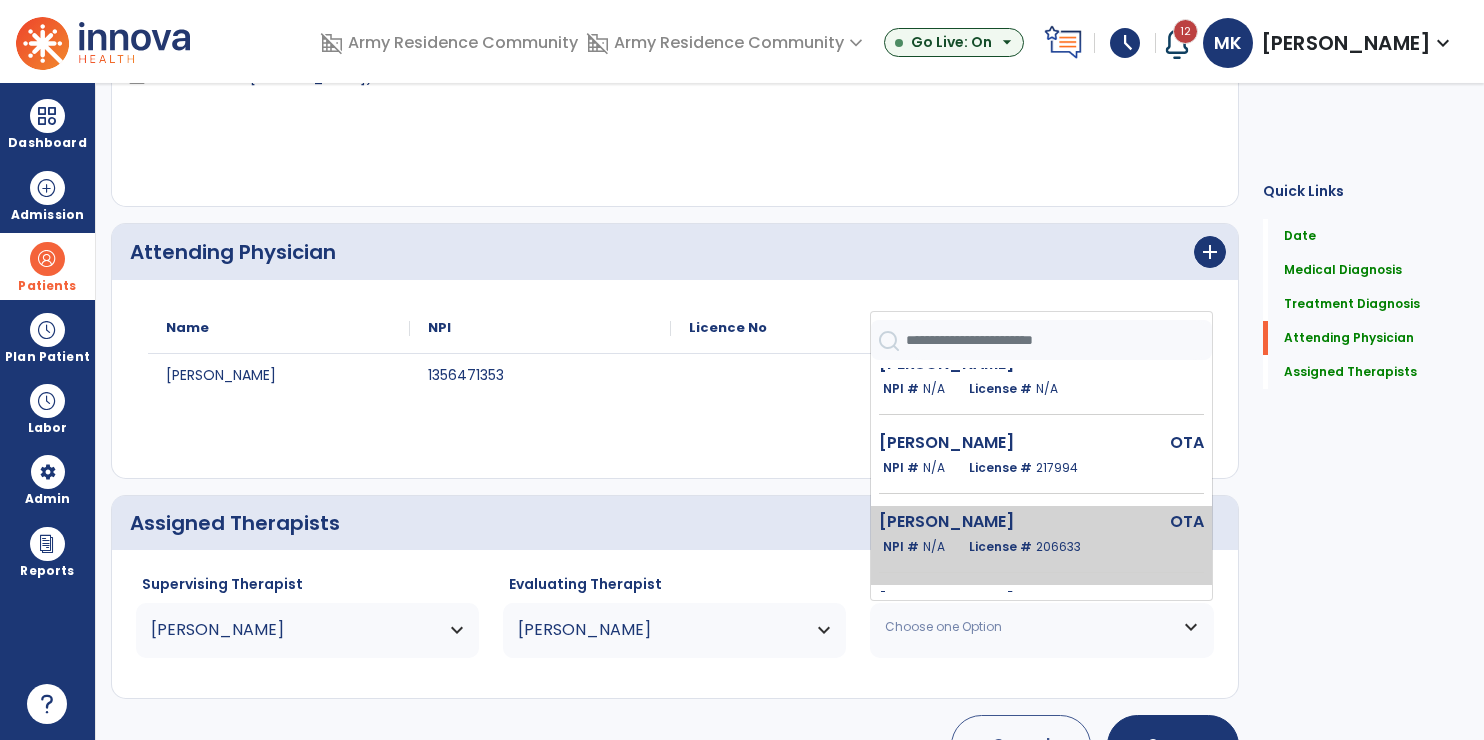 click on "License #  206633" 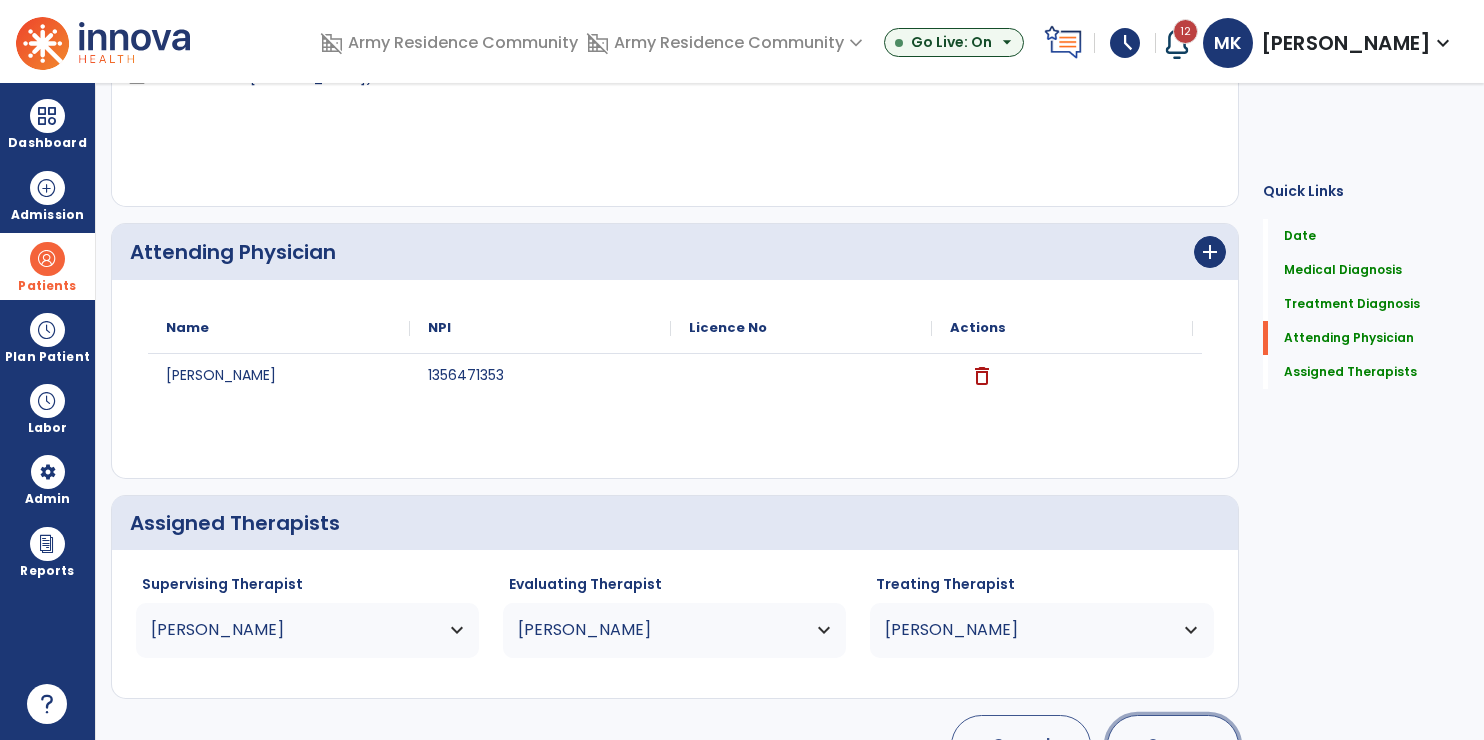 click on "Save  >" 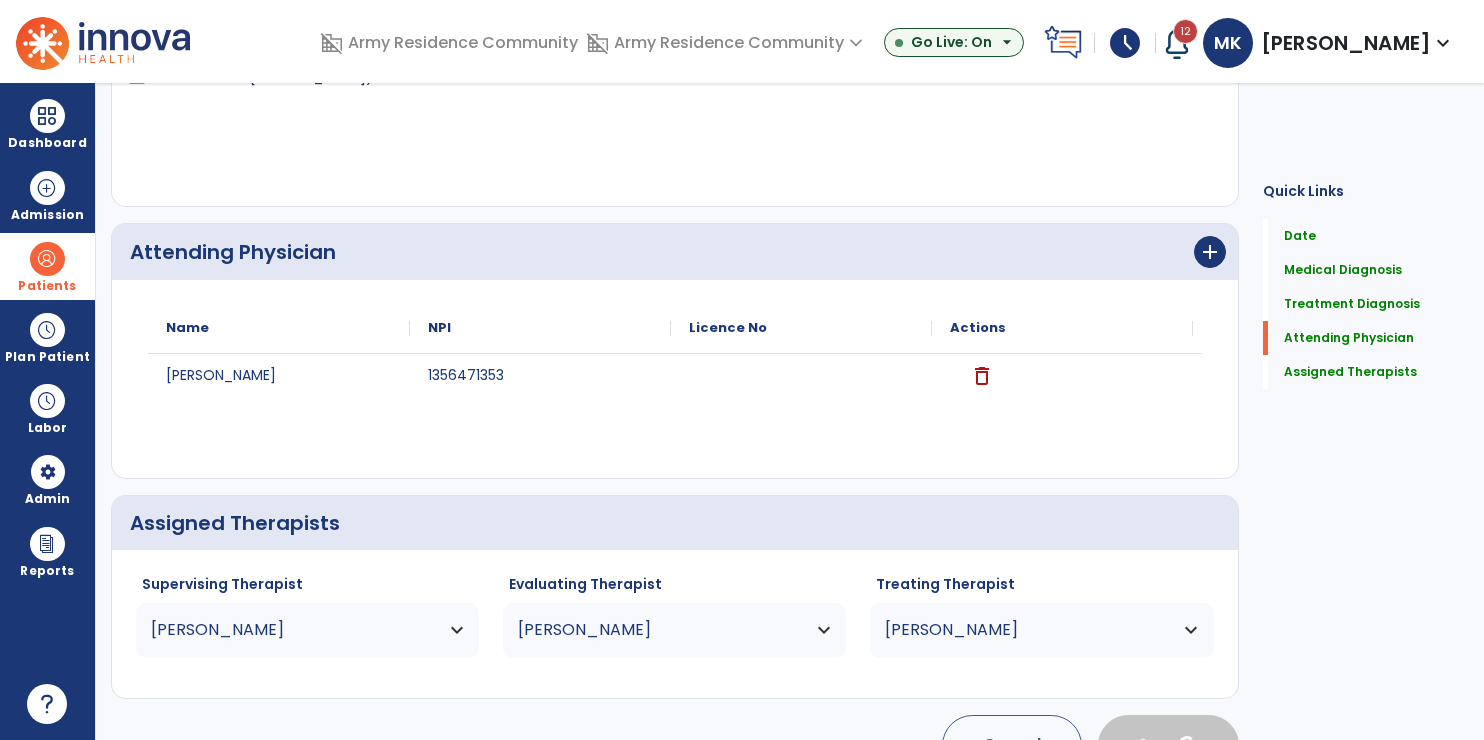 type 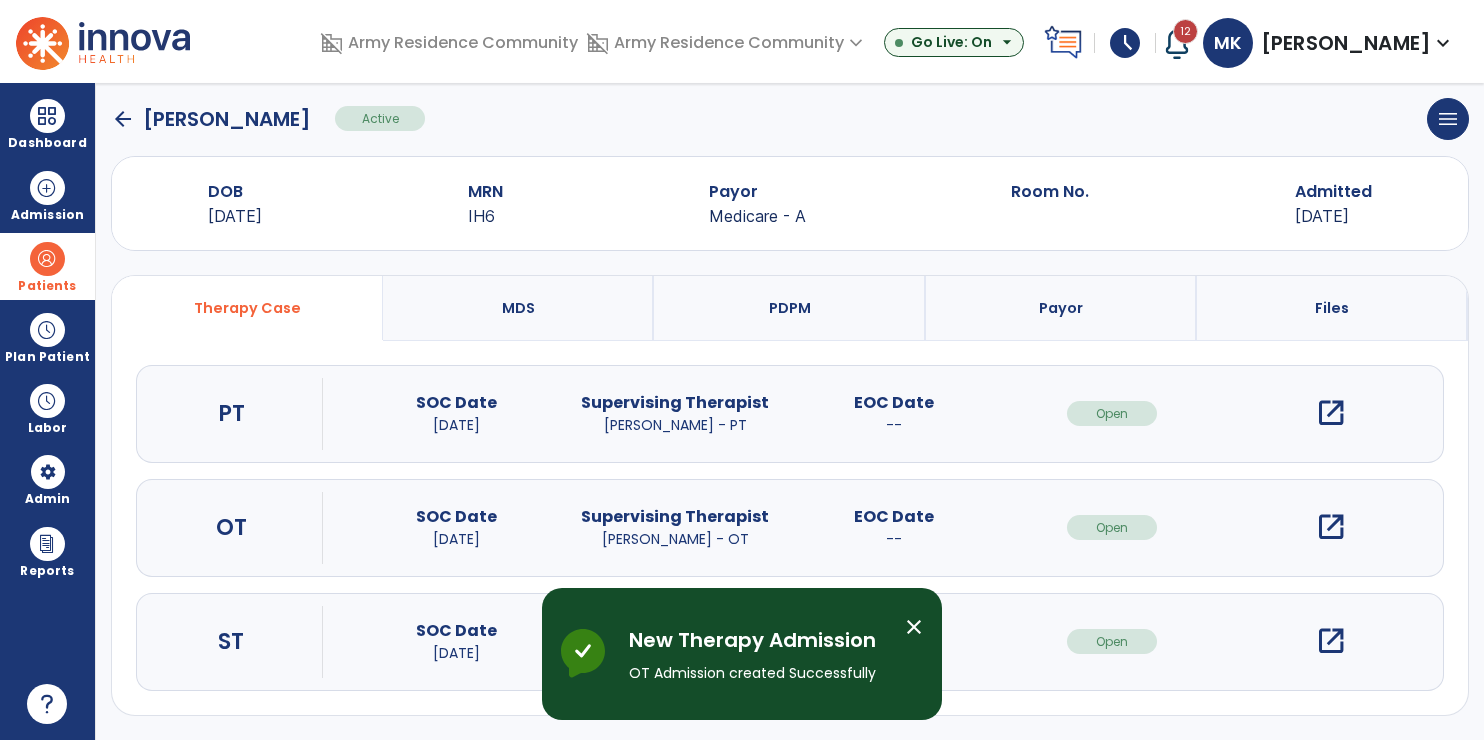scroll, scrollTop: 17, scrollLeft: 0, axis: vertical 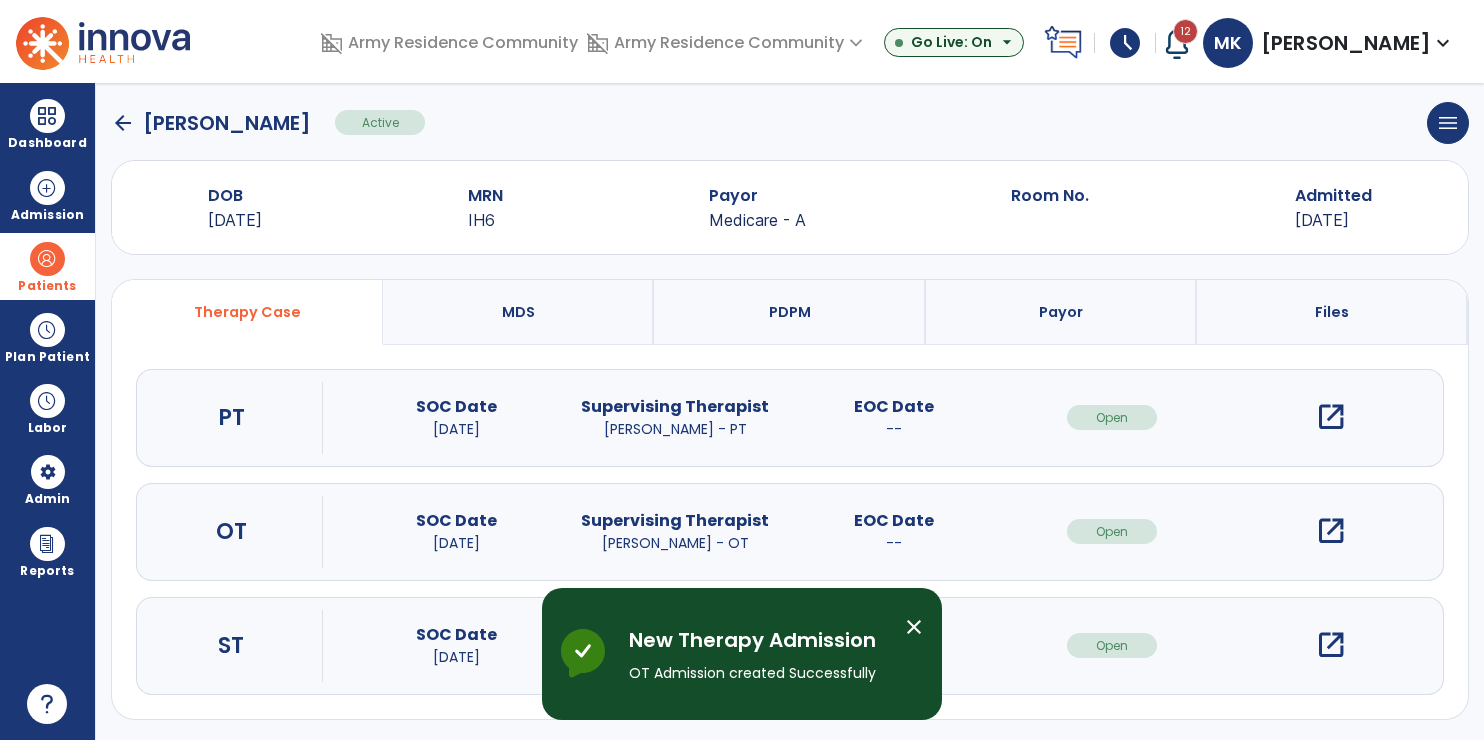 click on "open_in_new" at bounding box center (1331, 531) 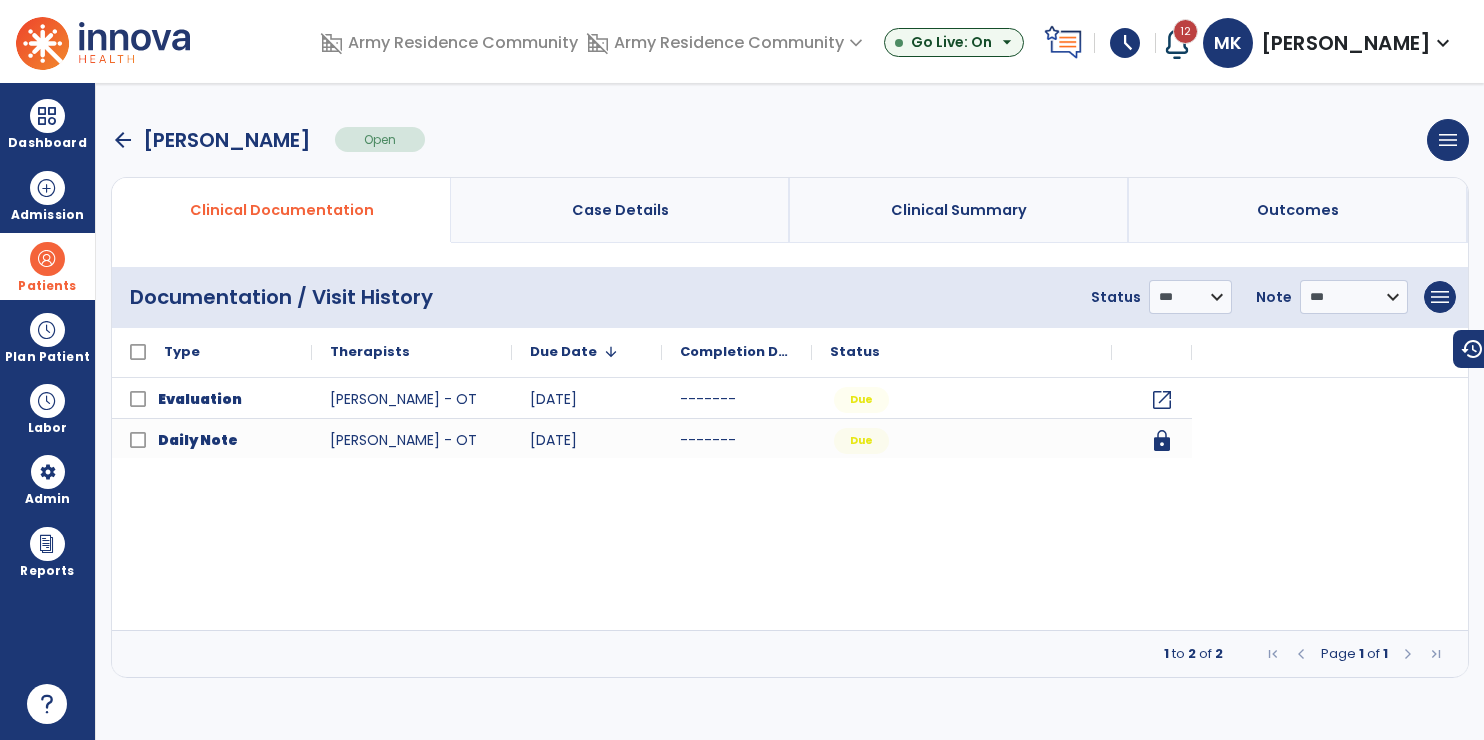 scroll, scrollTop: 0, scrollLeft: 0, axis: both 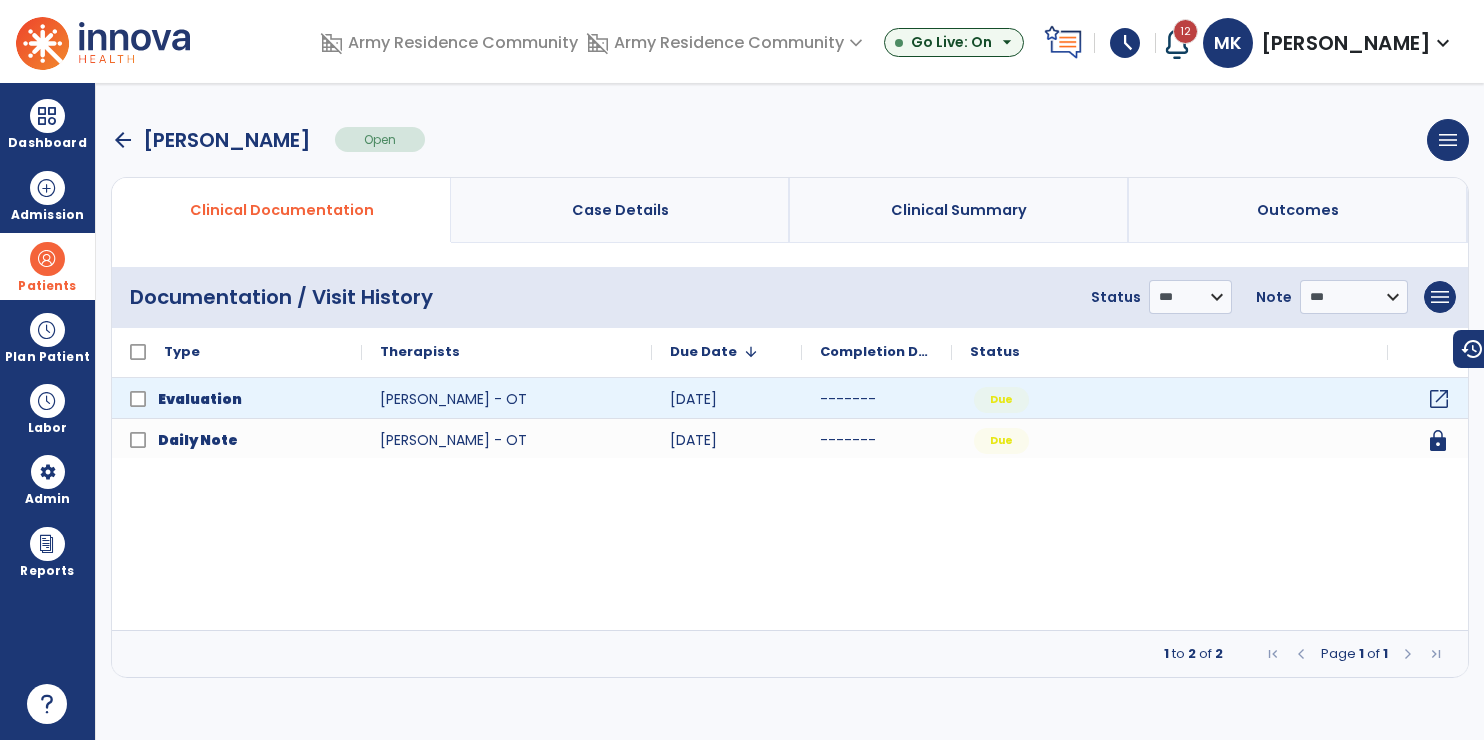 click on "open_in_new" 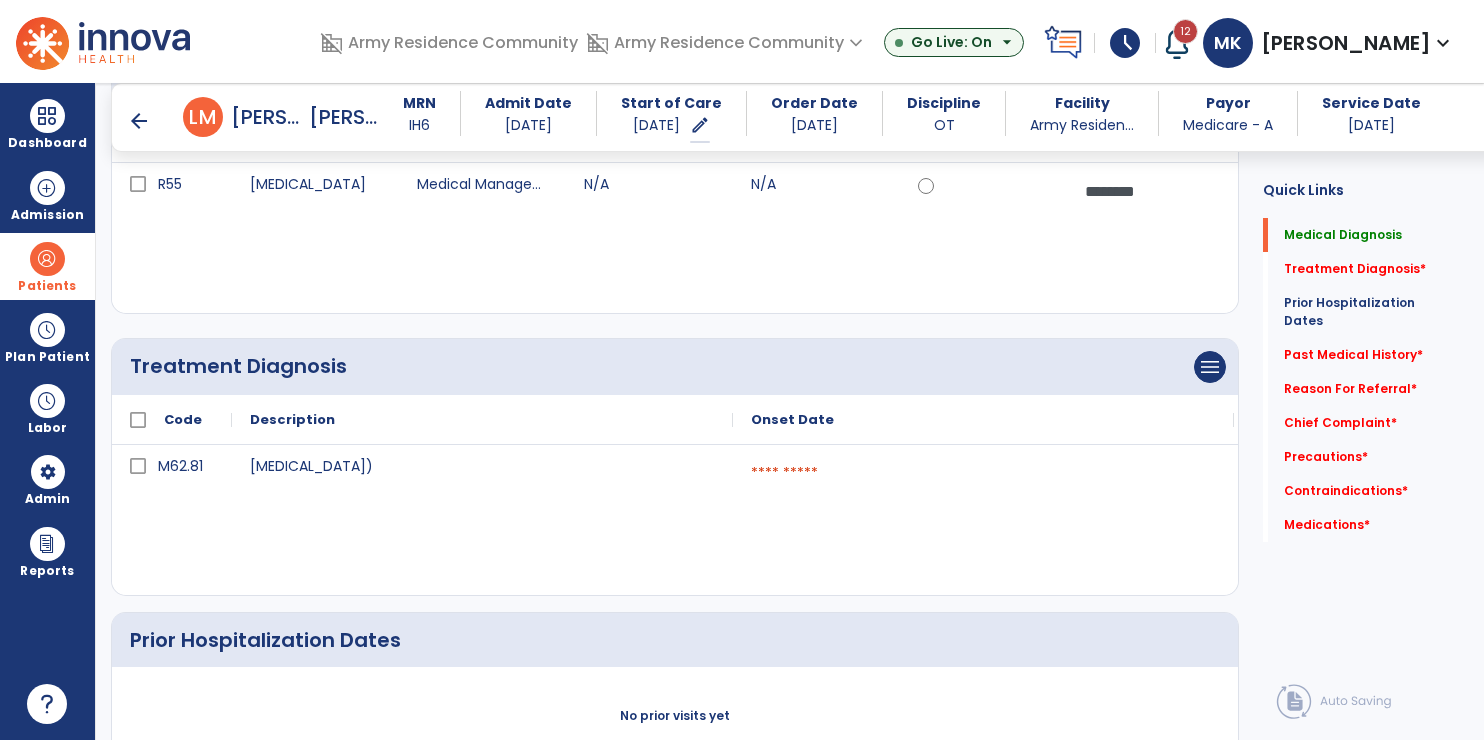 scroll, scrollTop: 300, scrollLeft: 0, axis: vertical 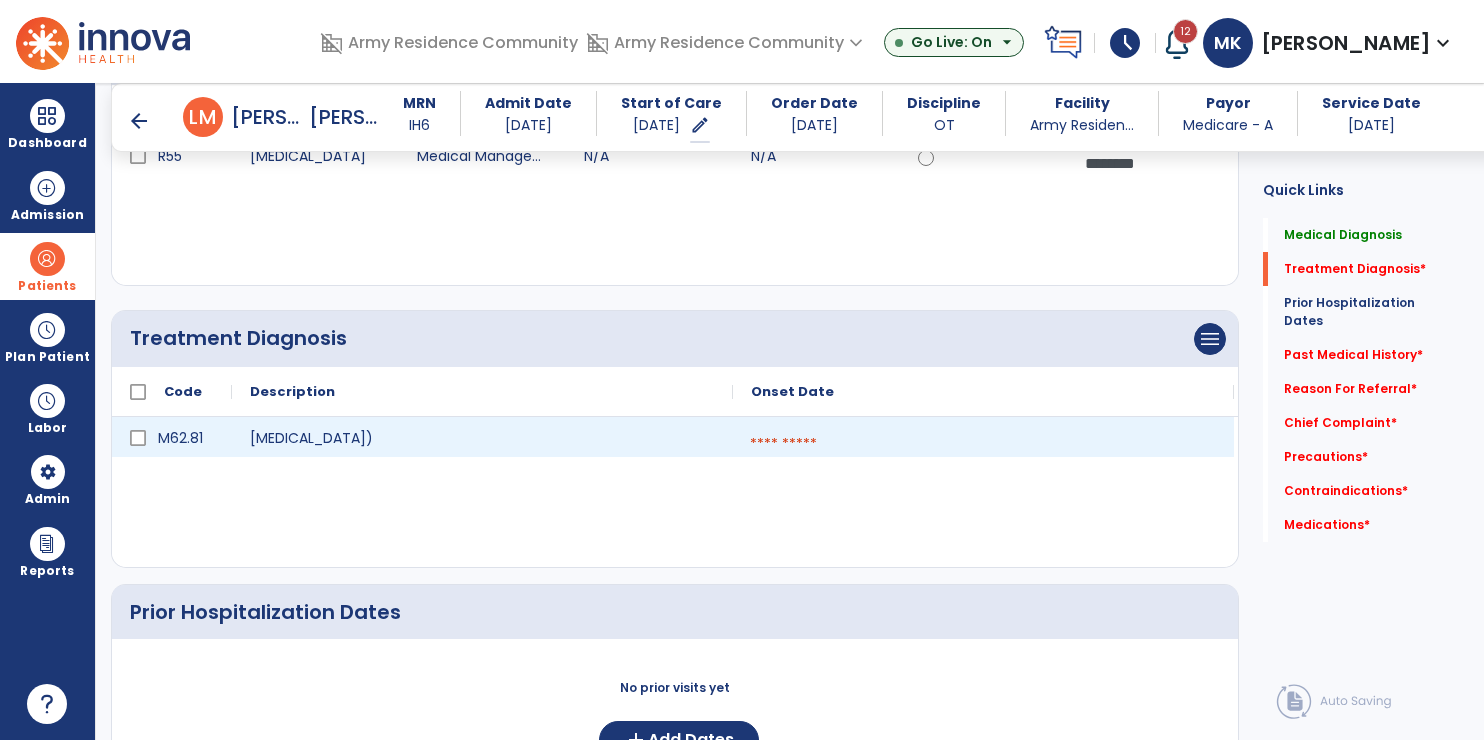 click at bounding box center [983, 444] 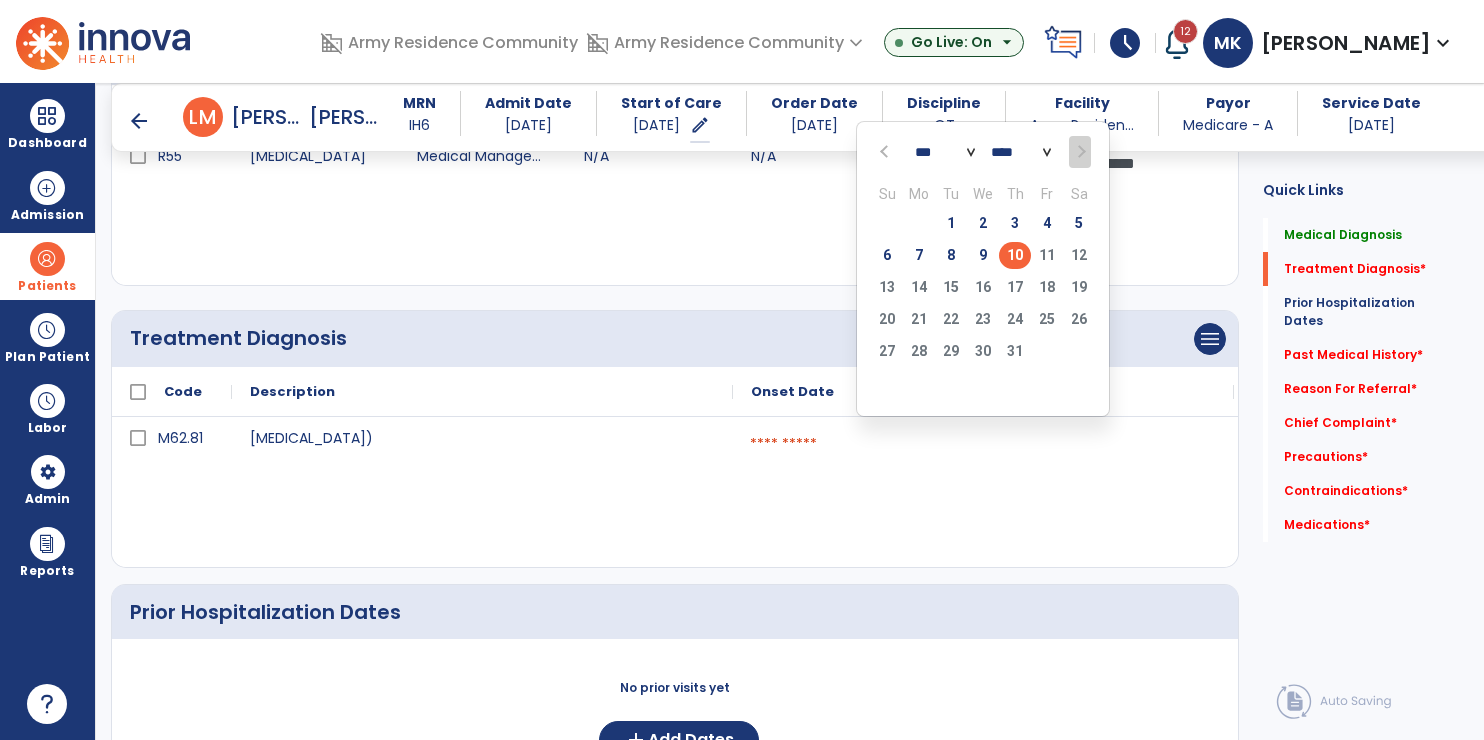 click on "10" 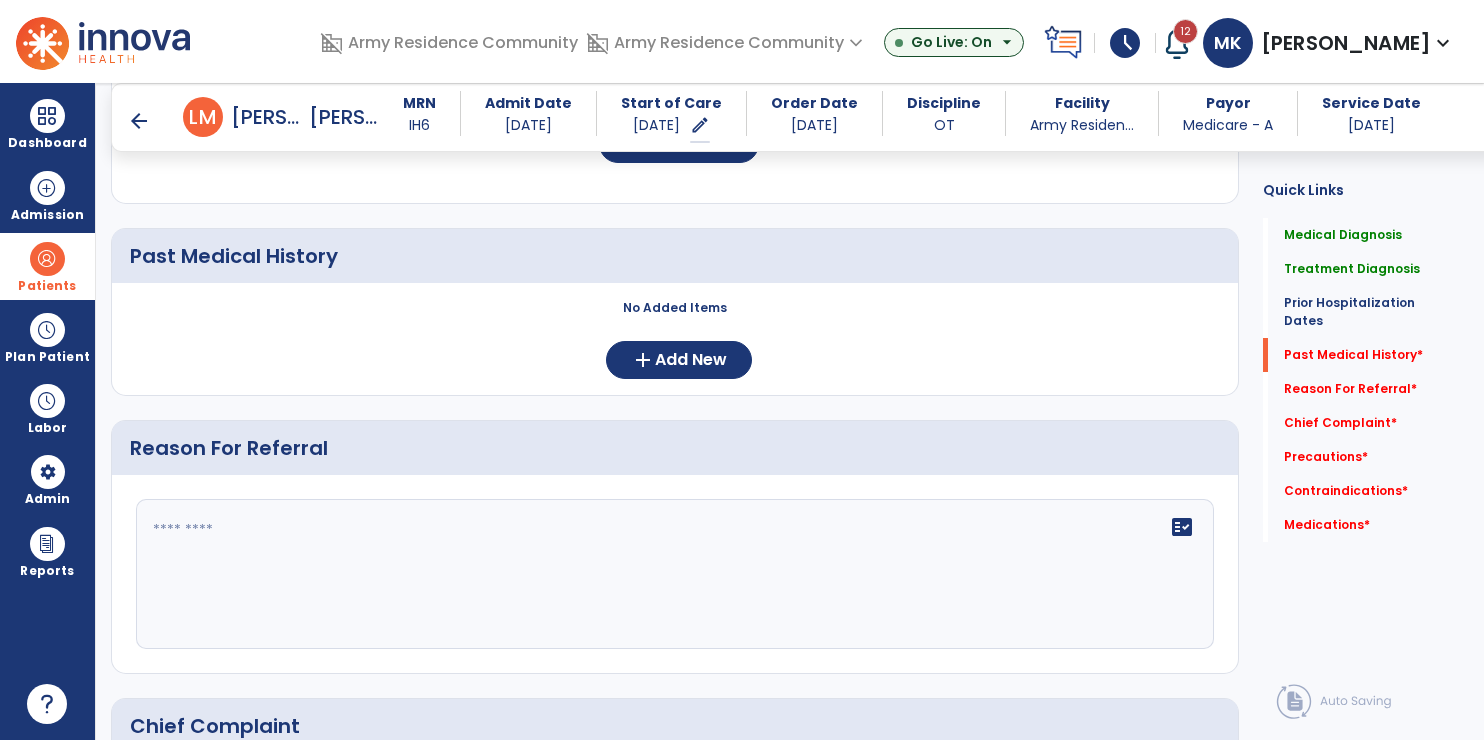 scroll, scrollTop: 900, scrollLeft: 0, axis: vertical 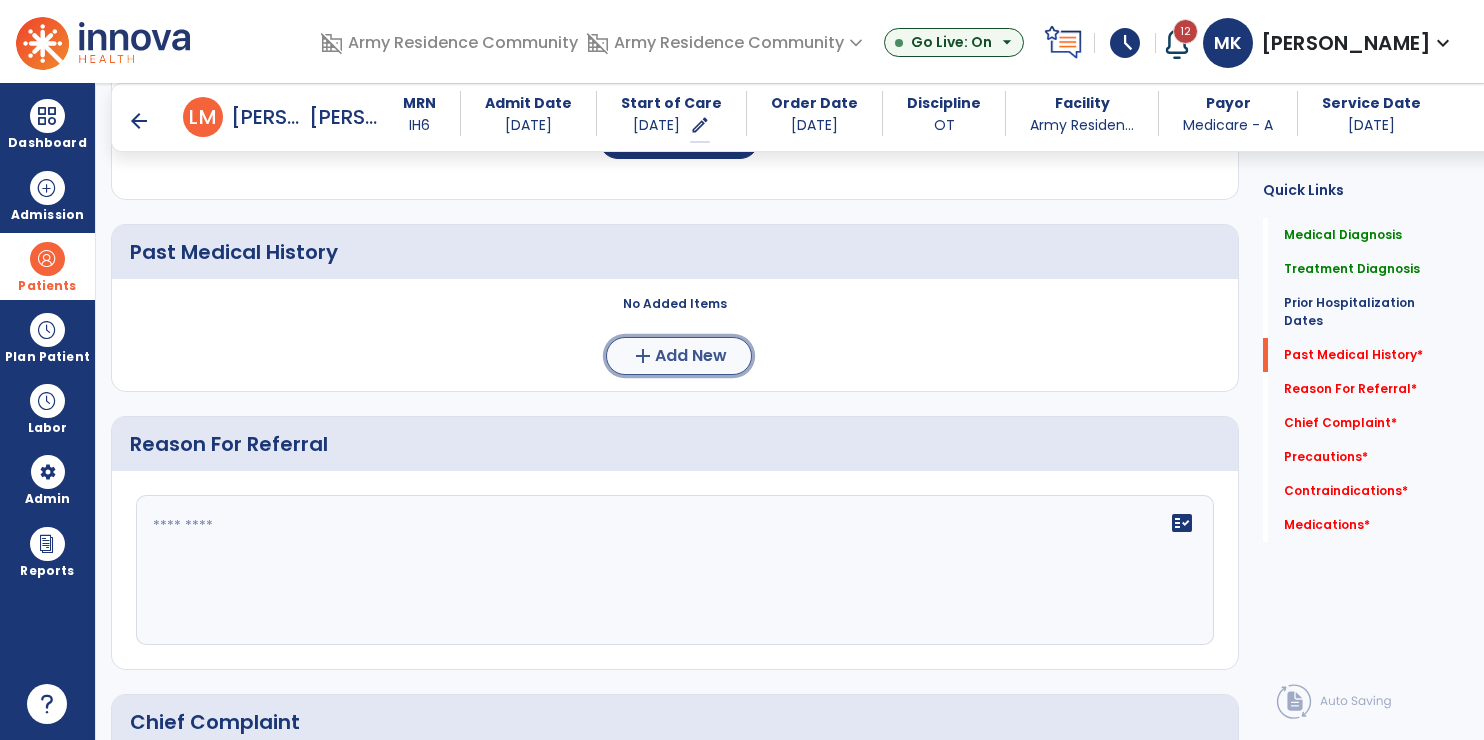 click on "Add New" 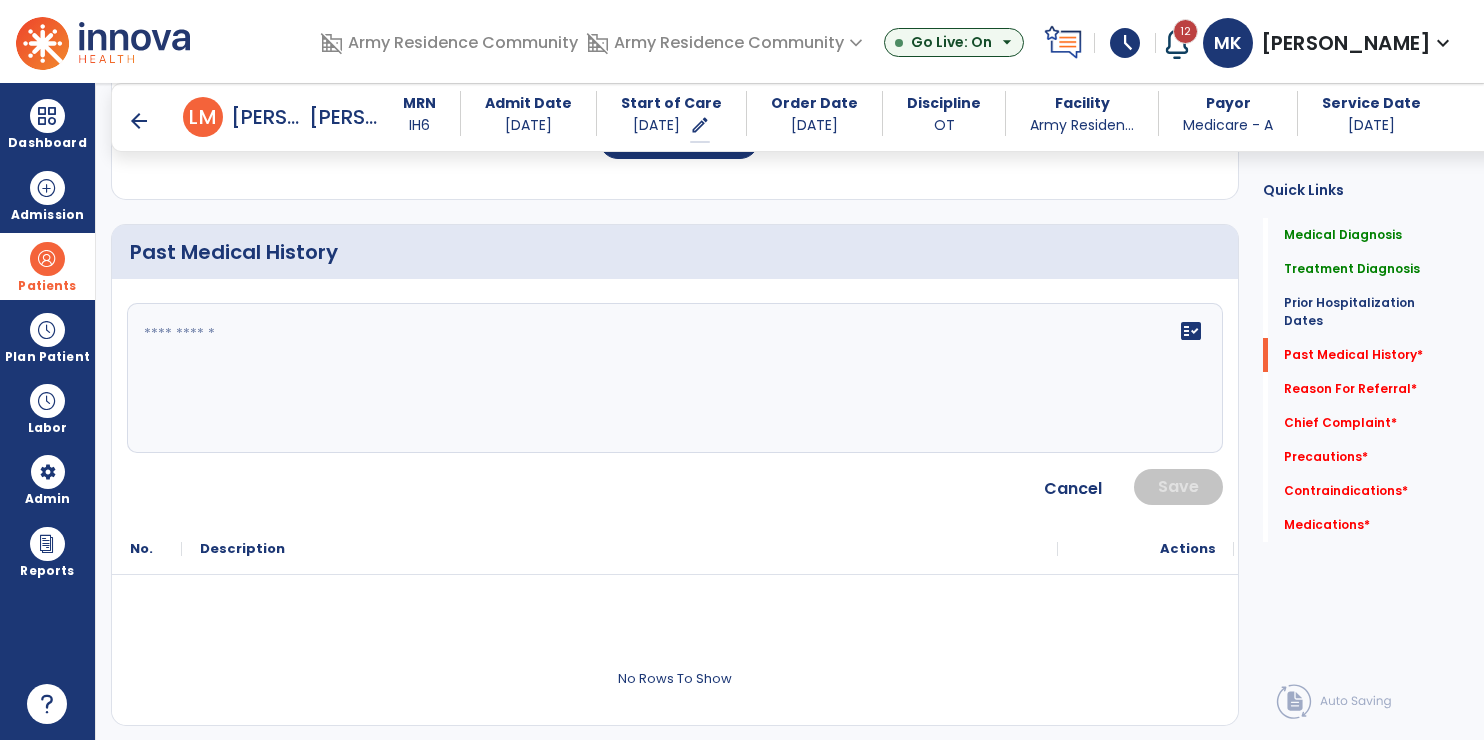 click 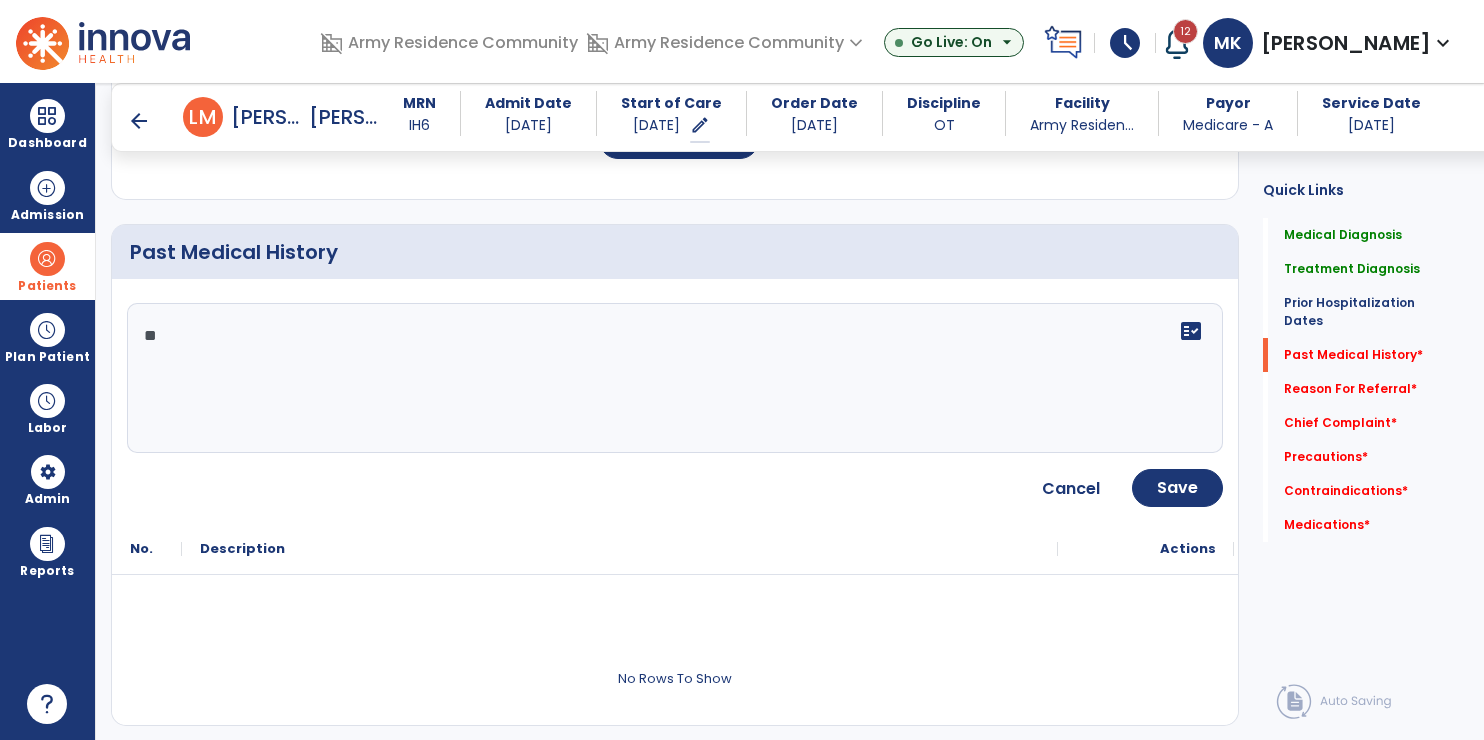type on "*" 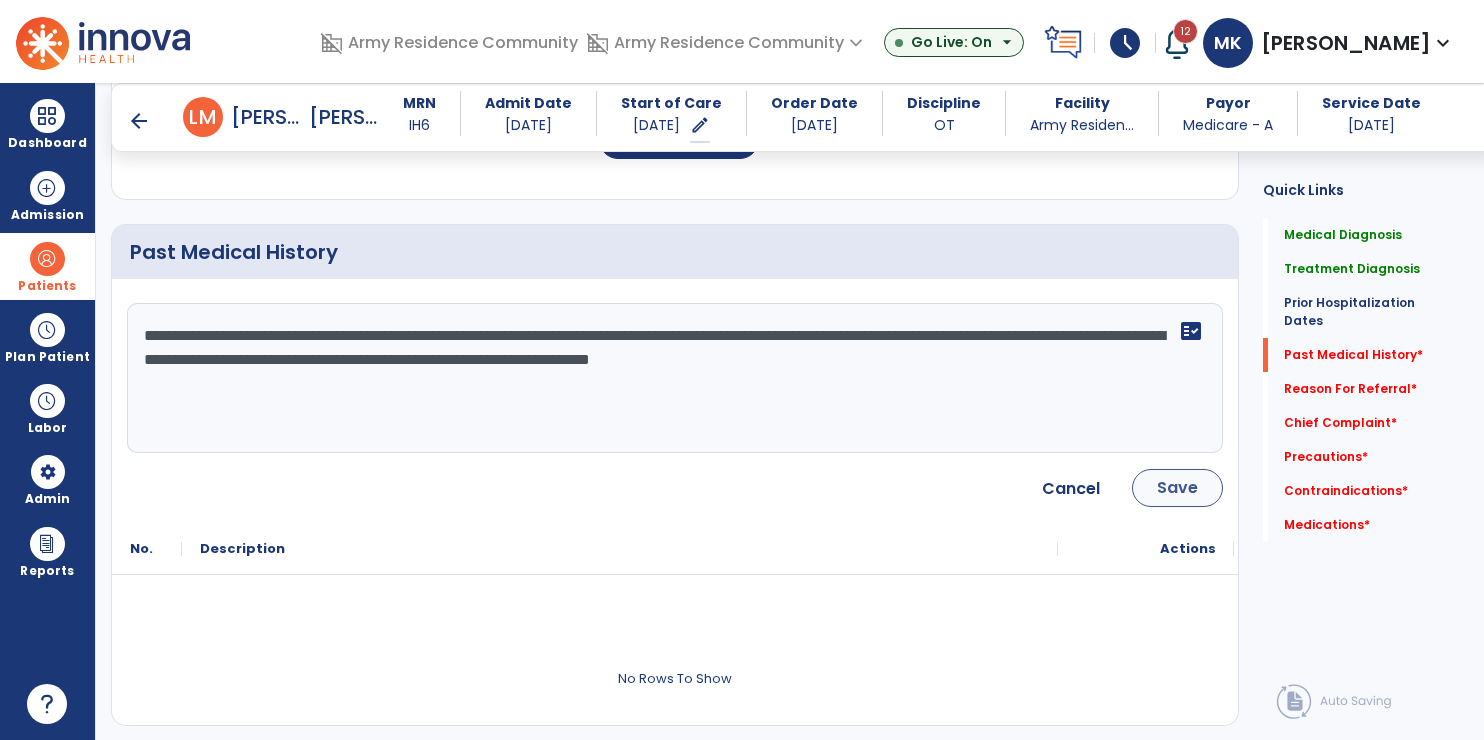 type on "**********" 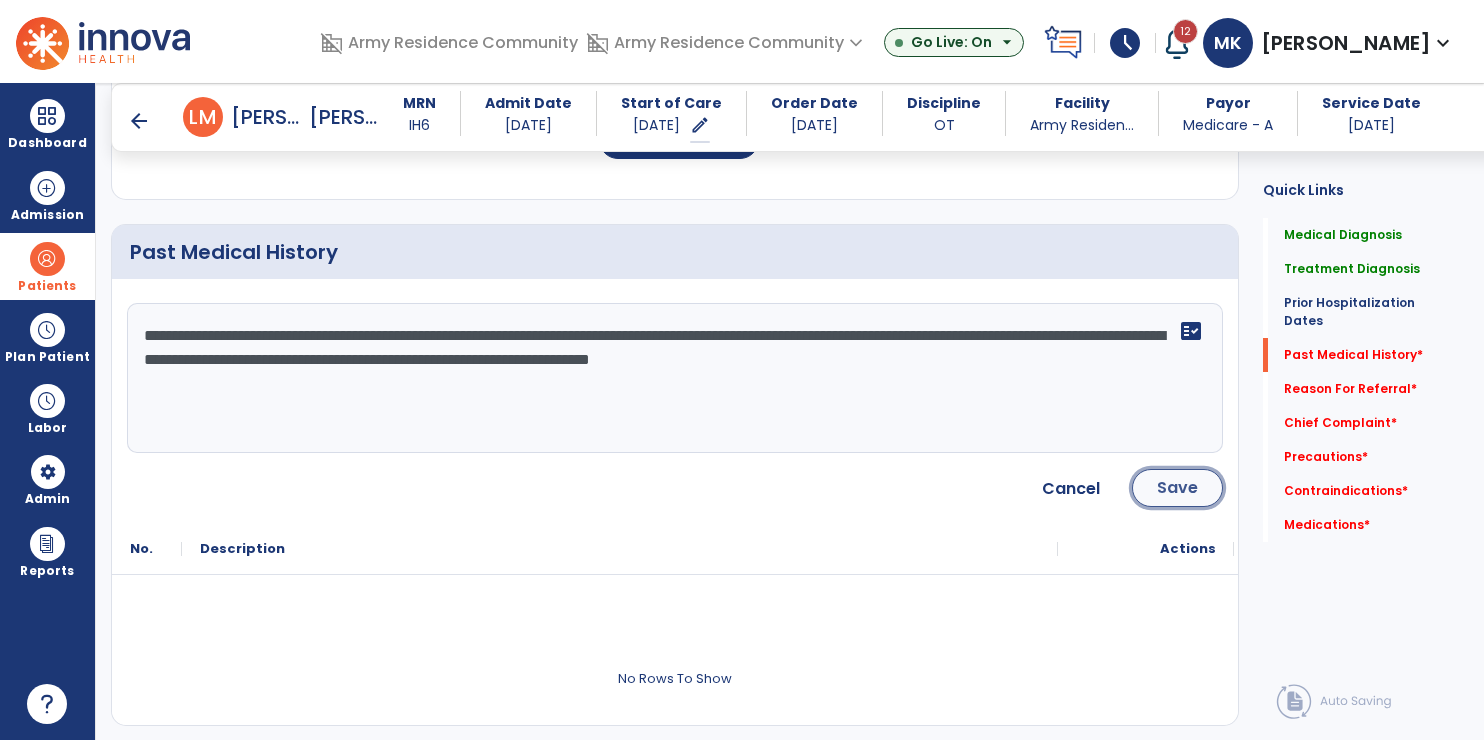 click on "Save" 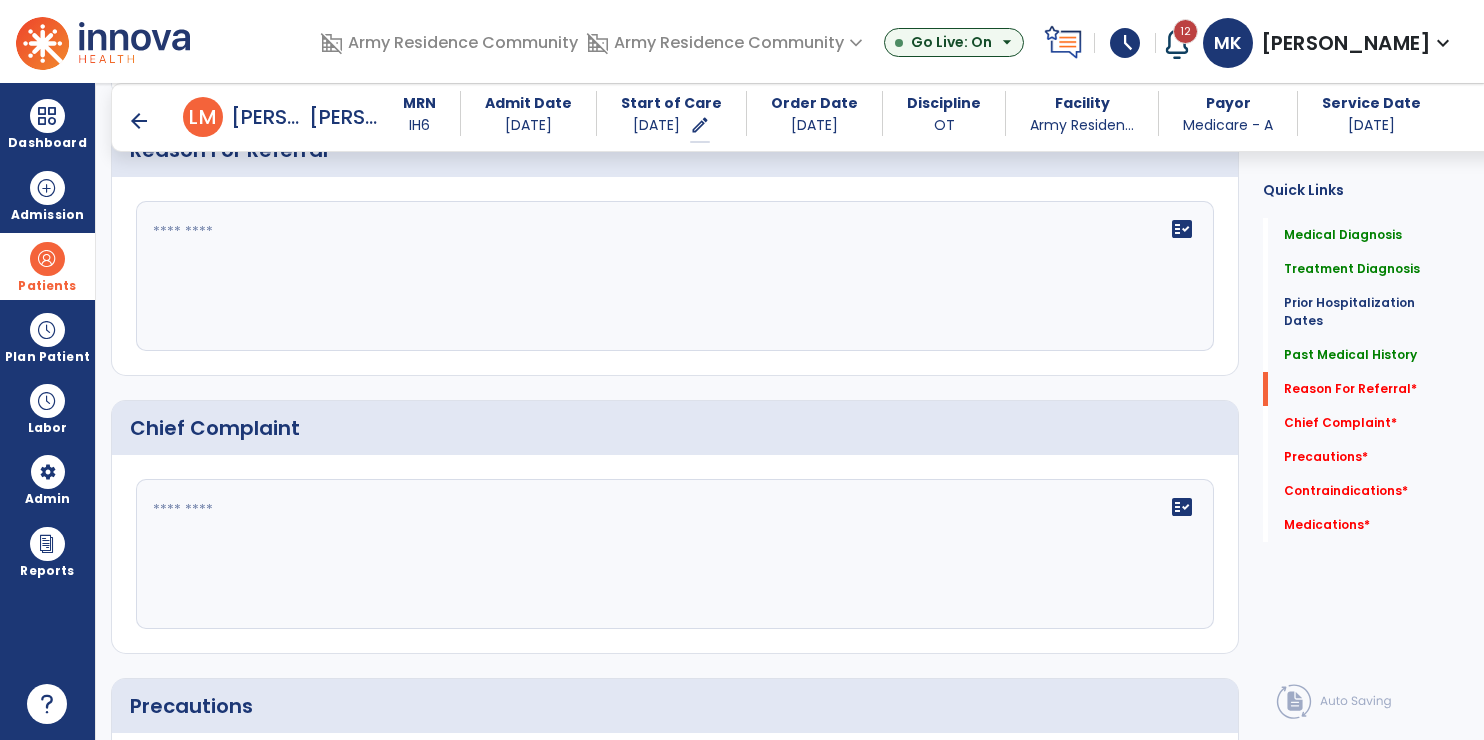 scroll, scrollTop: 1200, scrollLeft: 0, axis: vertical 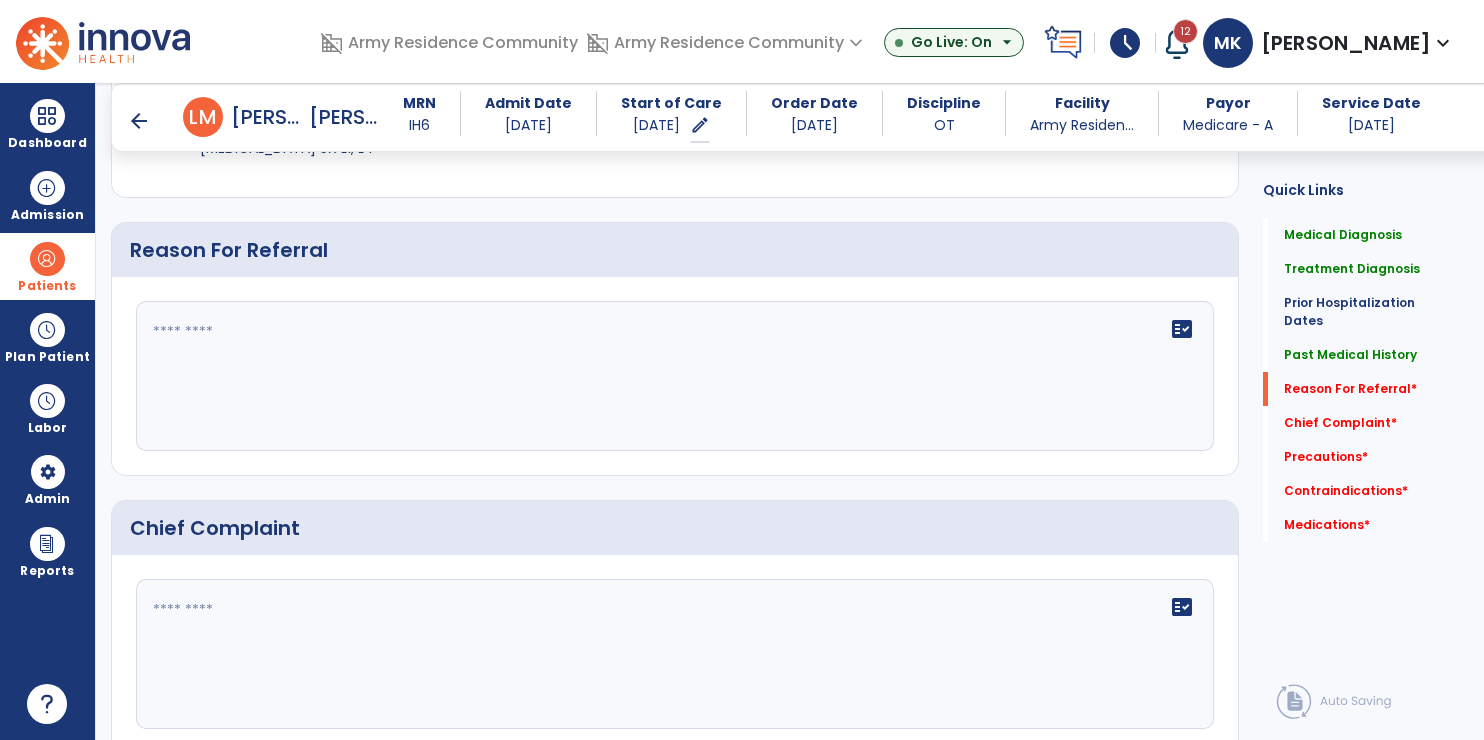 click on "fact_check" 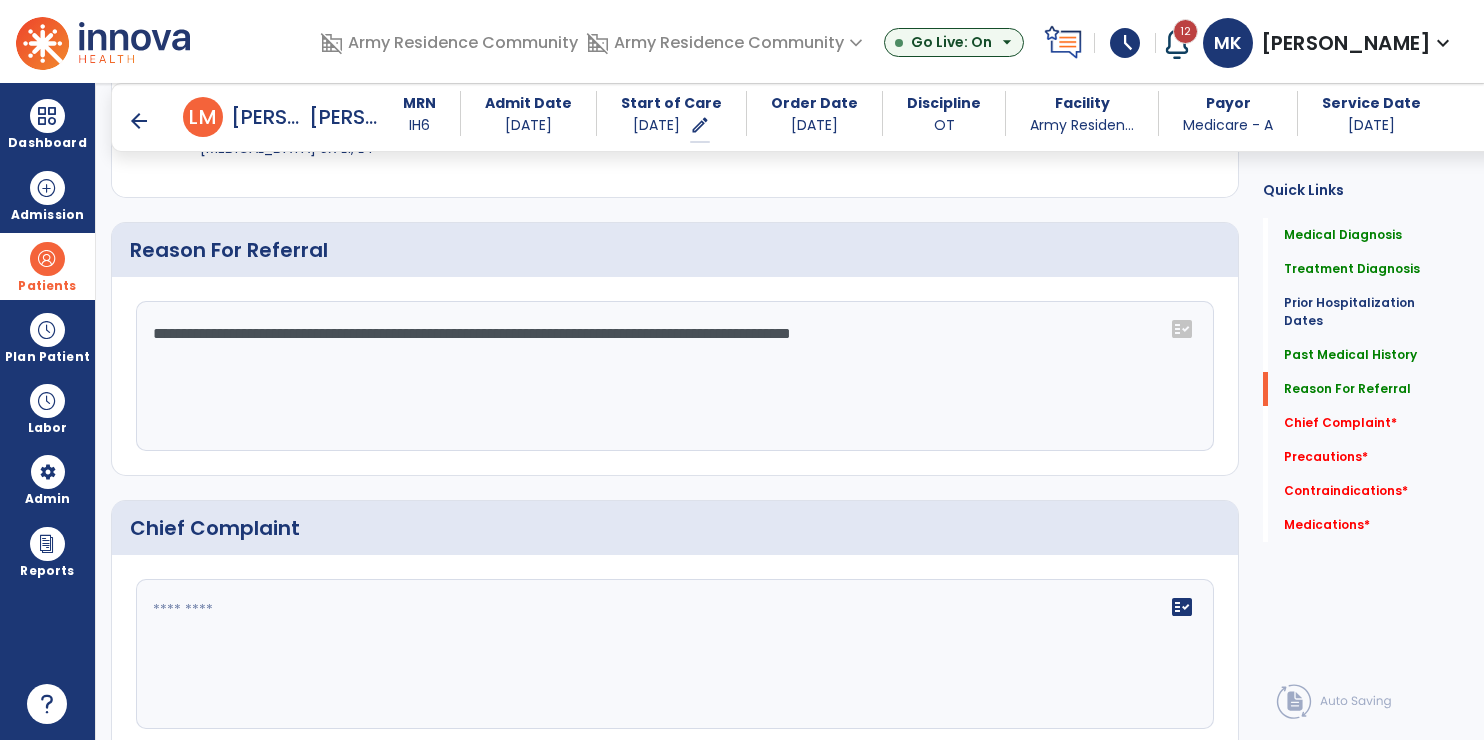 type on "**********" 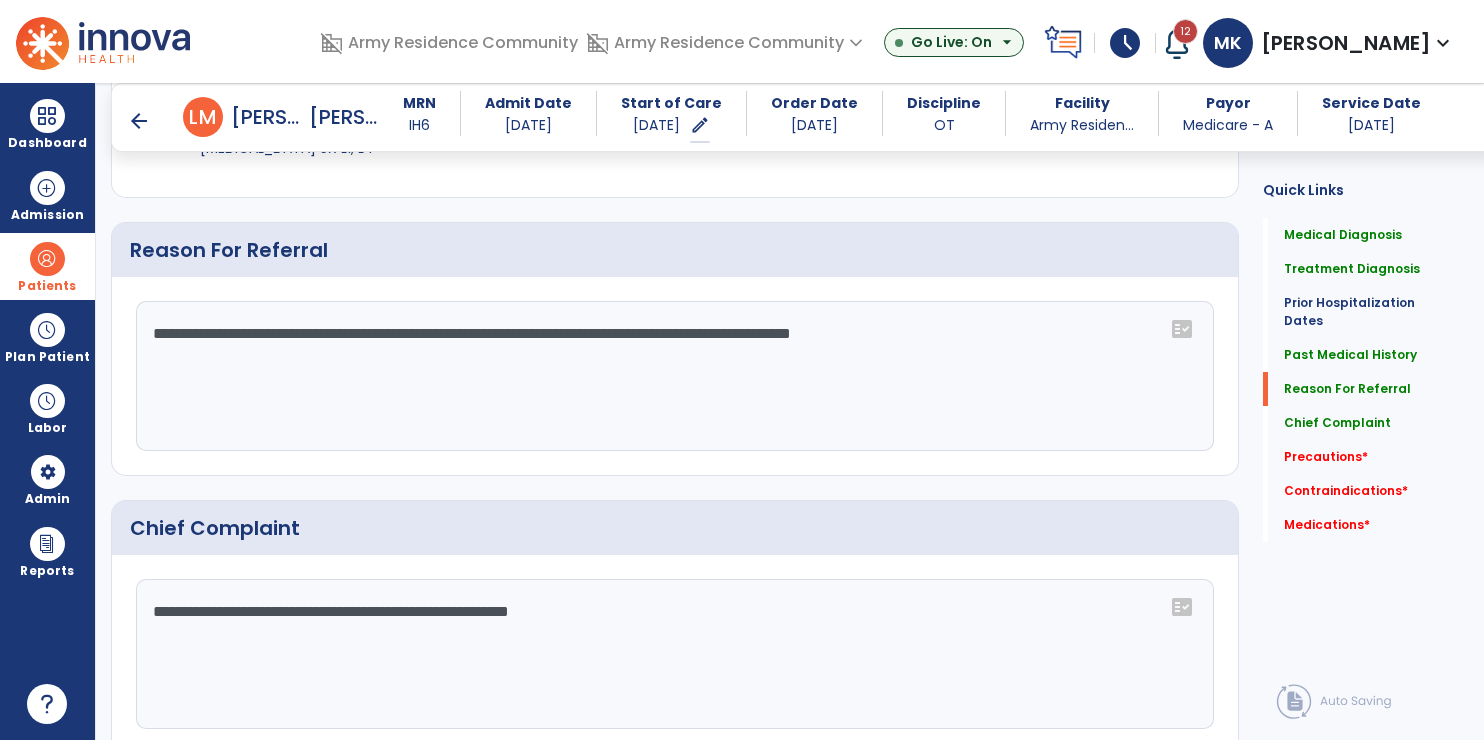 click on "**********" 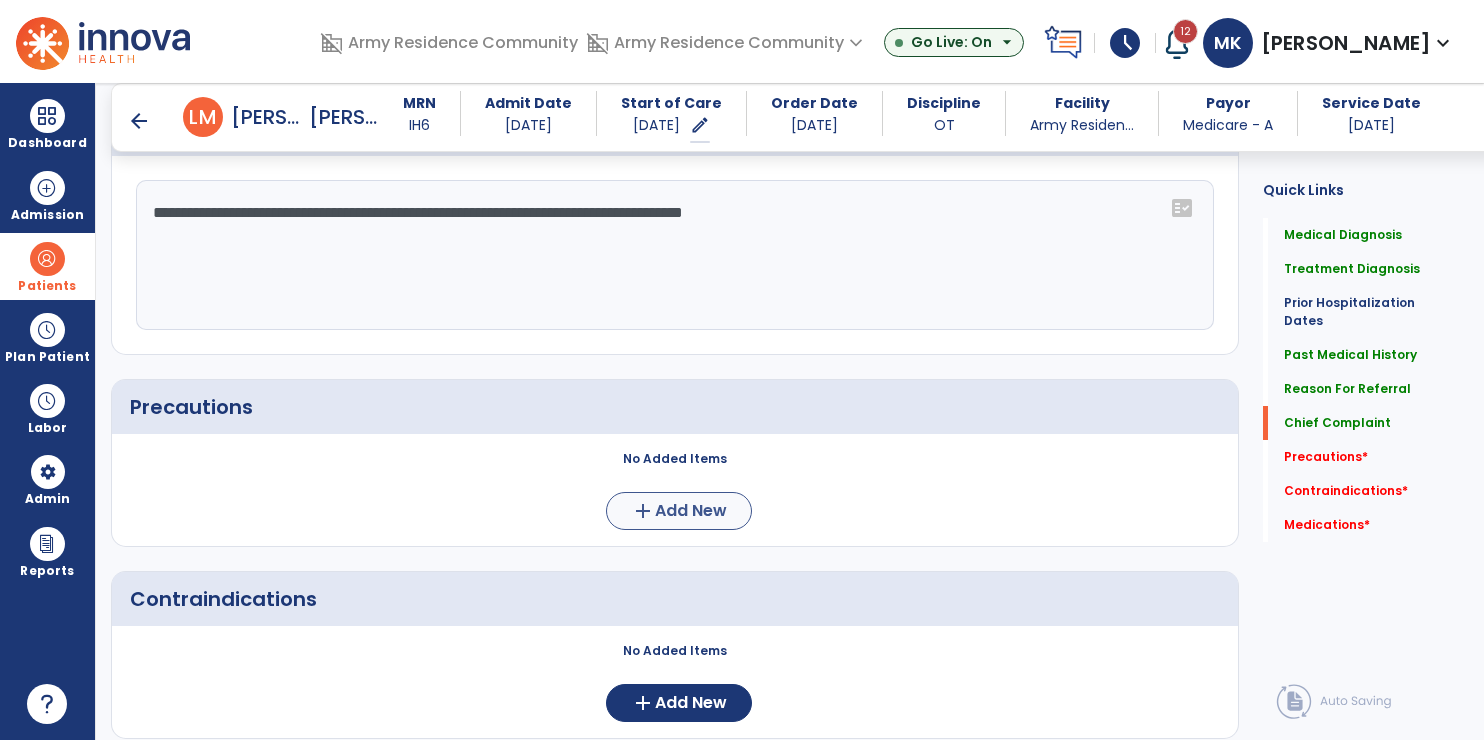 scroll, scrollTop: 1600, scrollLeft: 0, axis: vertical 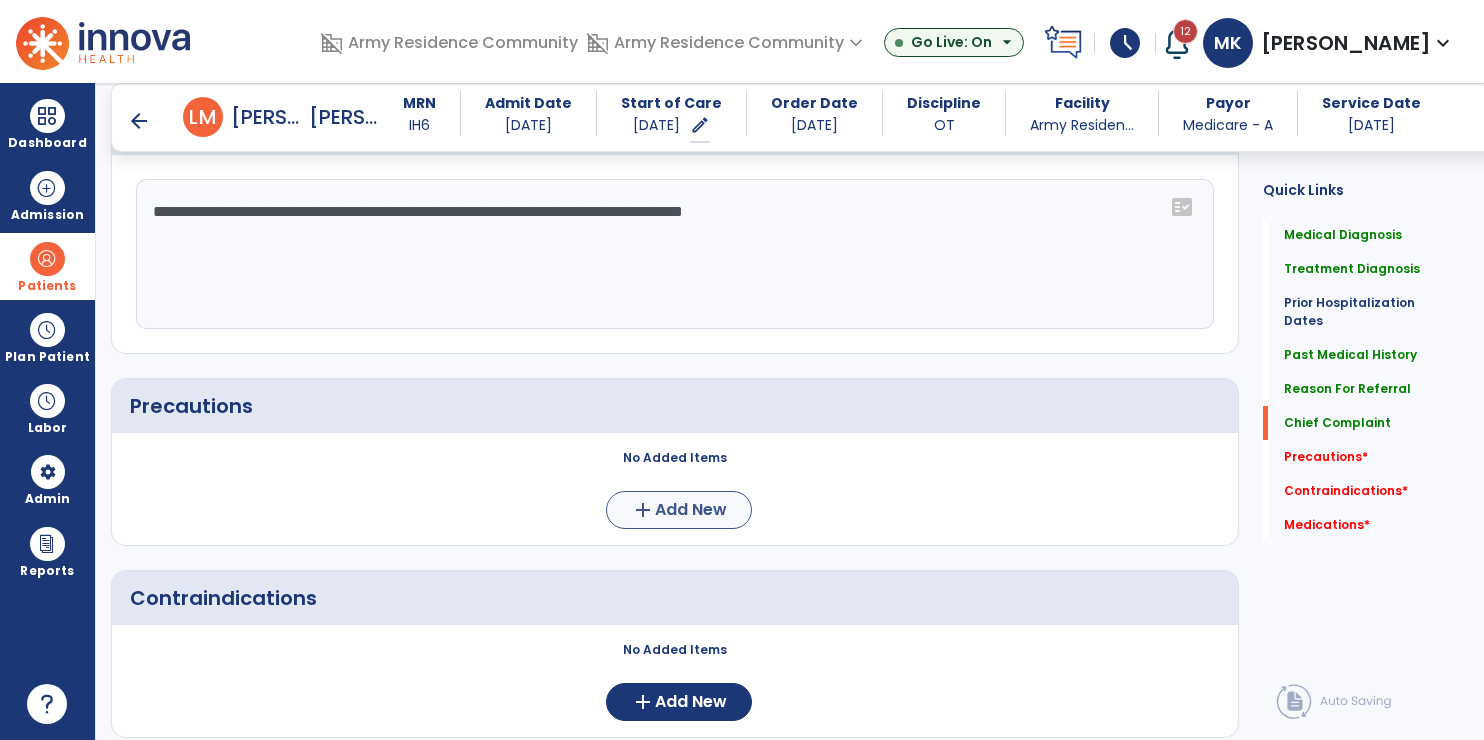 type on "**********" 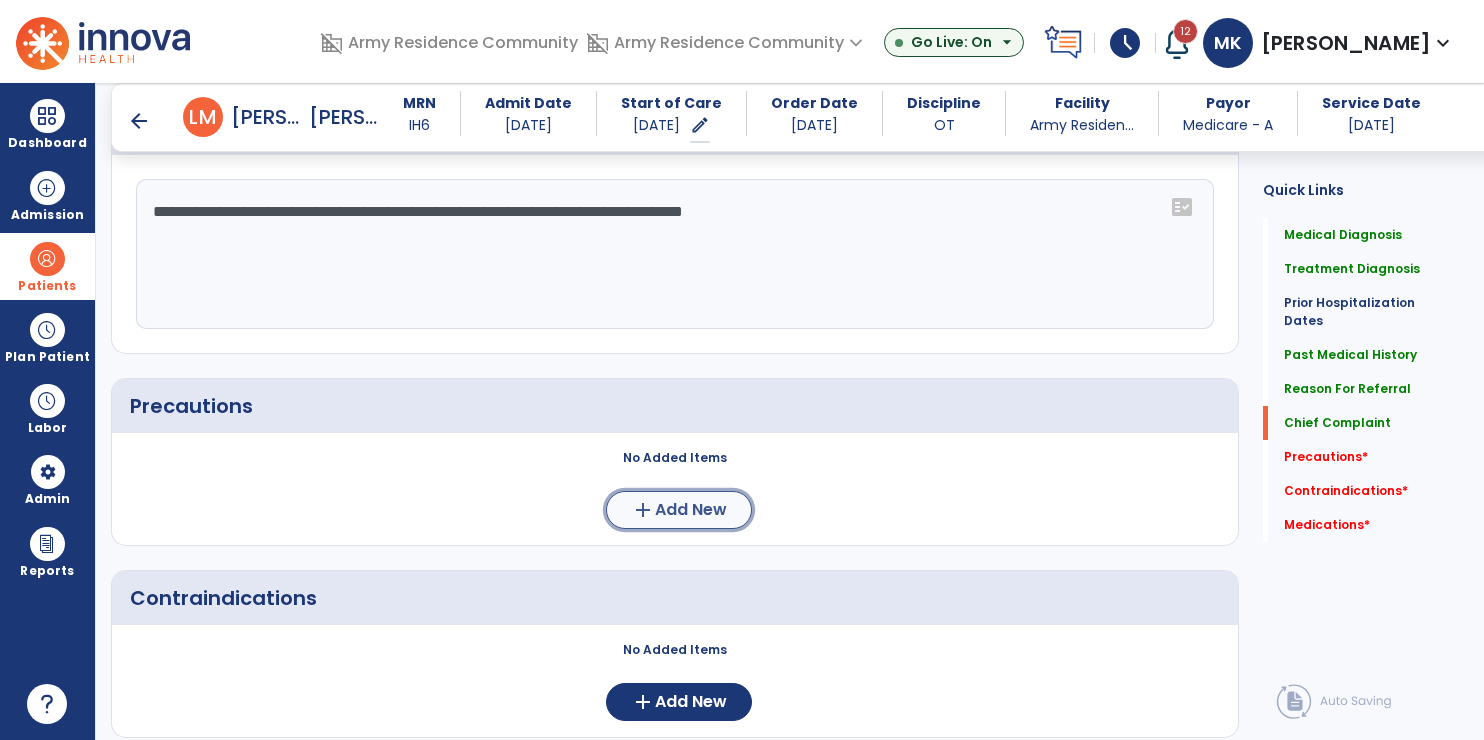 click on "Add New" 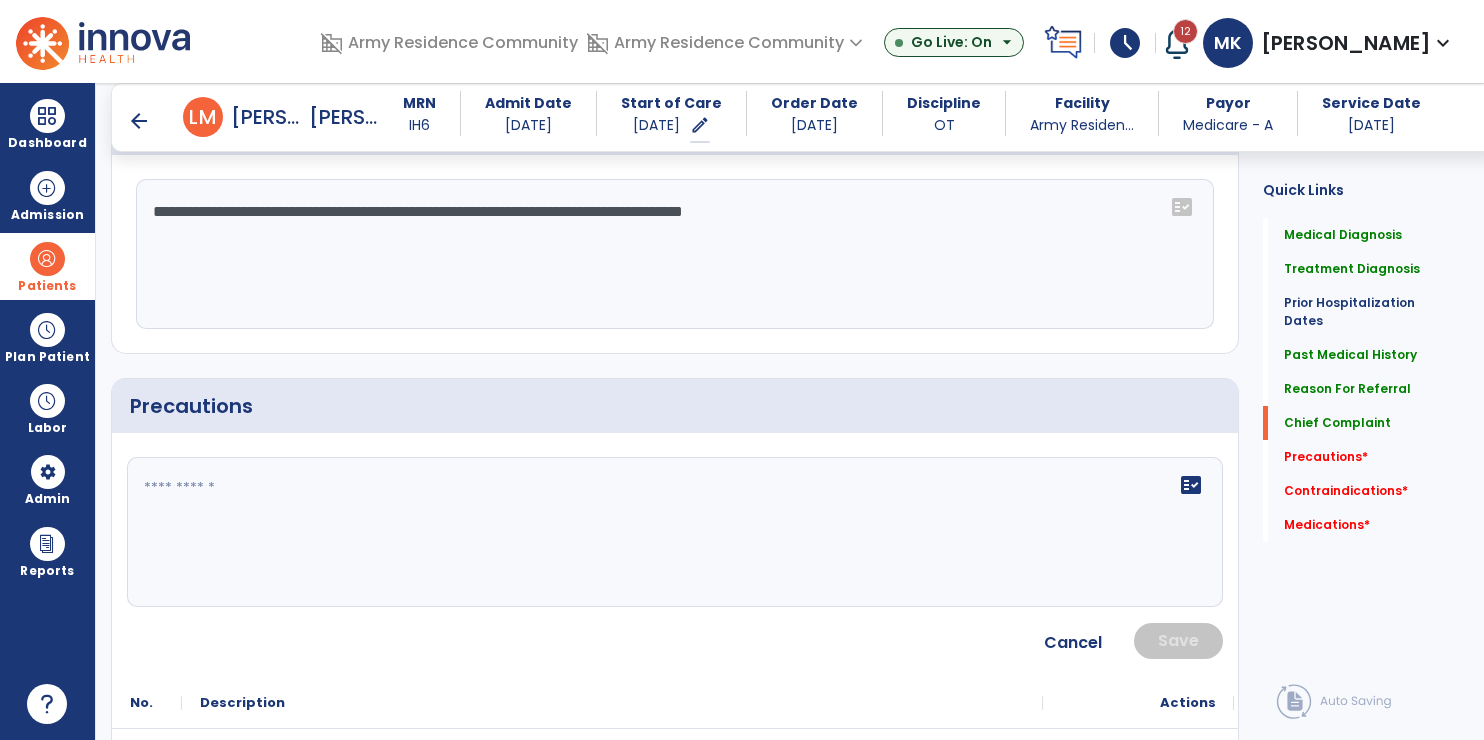 click 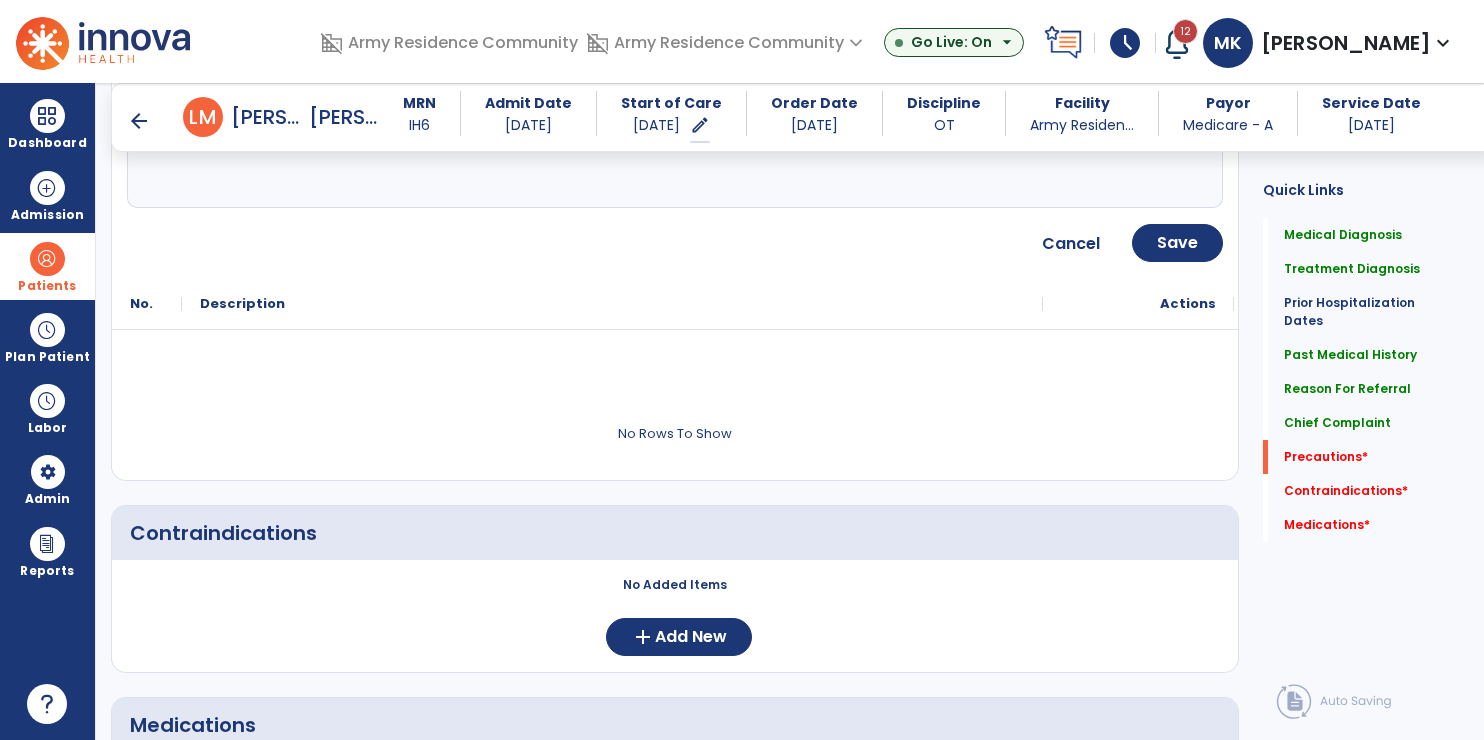 scroll, scrollTop: 2000, scrollLeft: 0, axis: vertical 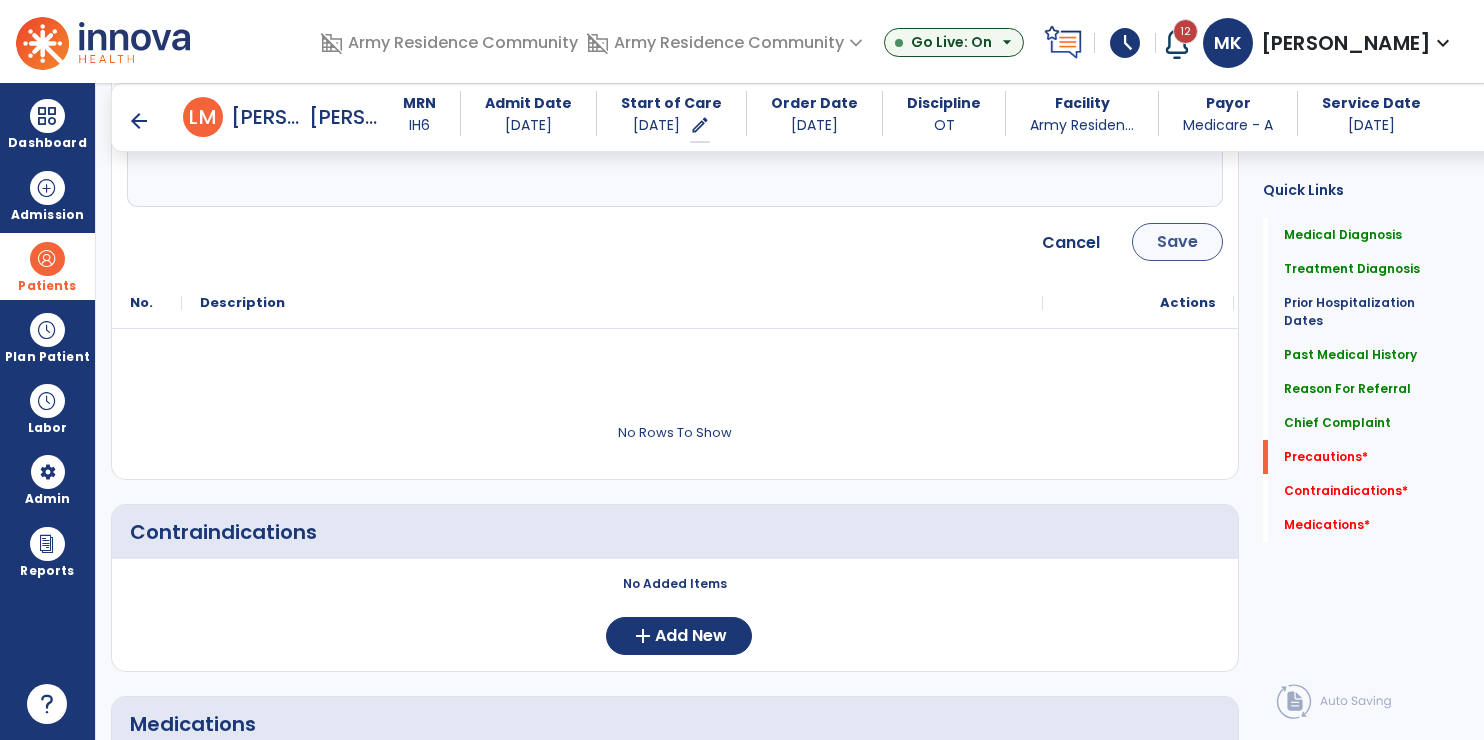 type on "**********" 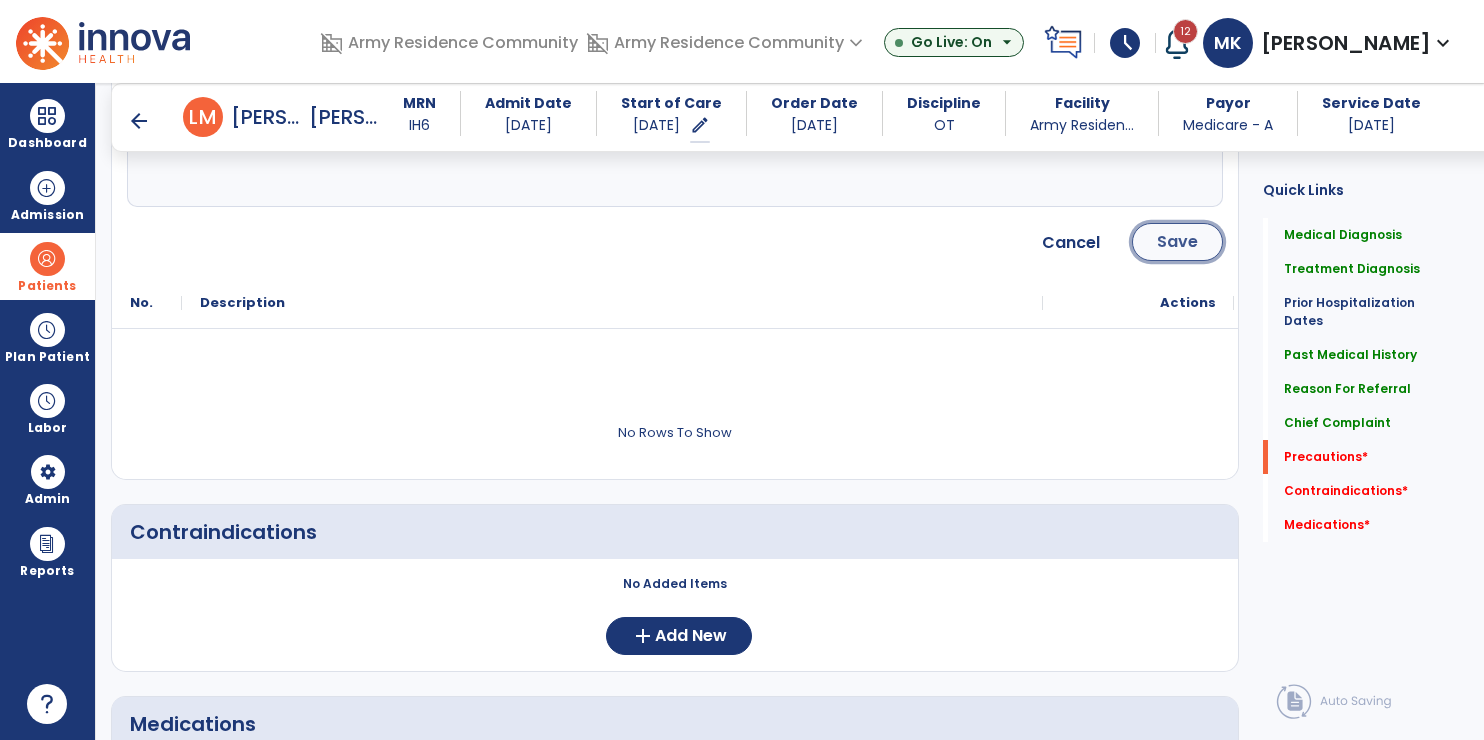 click on "Save" 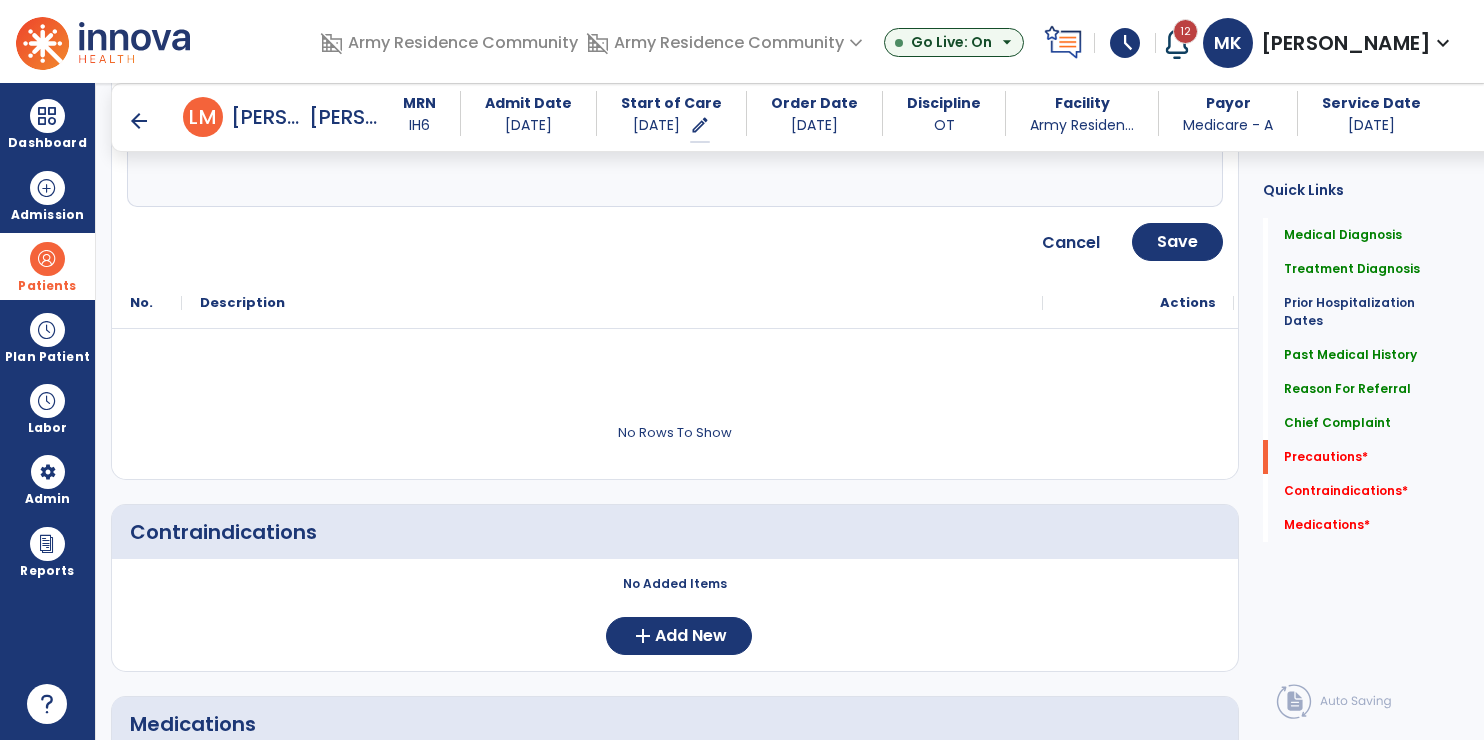 scroll, scrollTop: 1820, scrollLeft: 0, axis: vertical 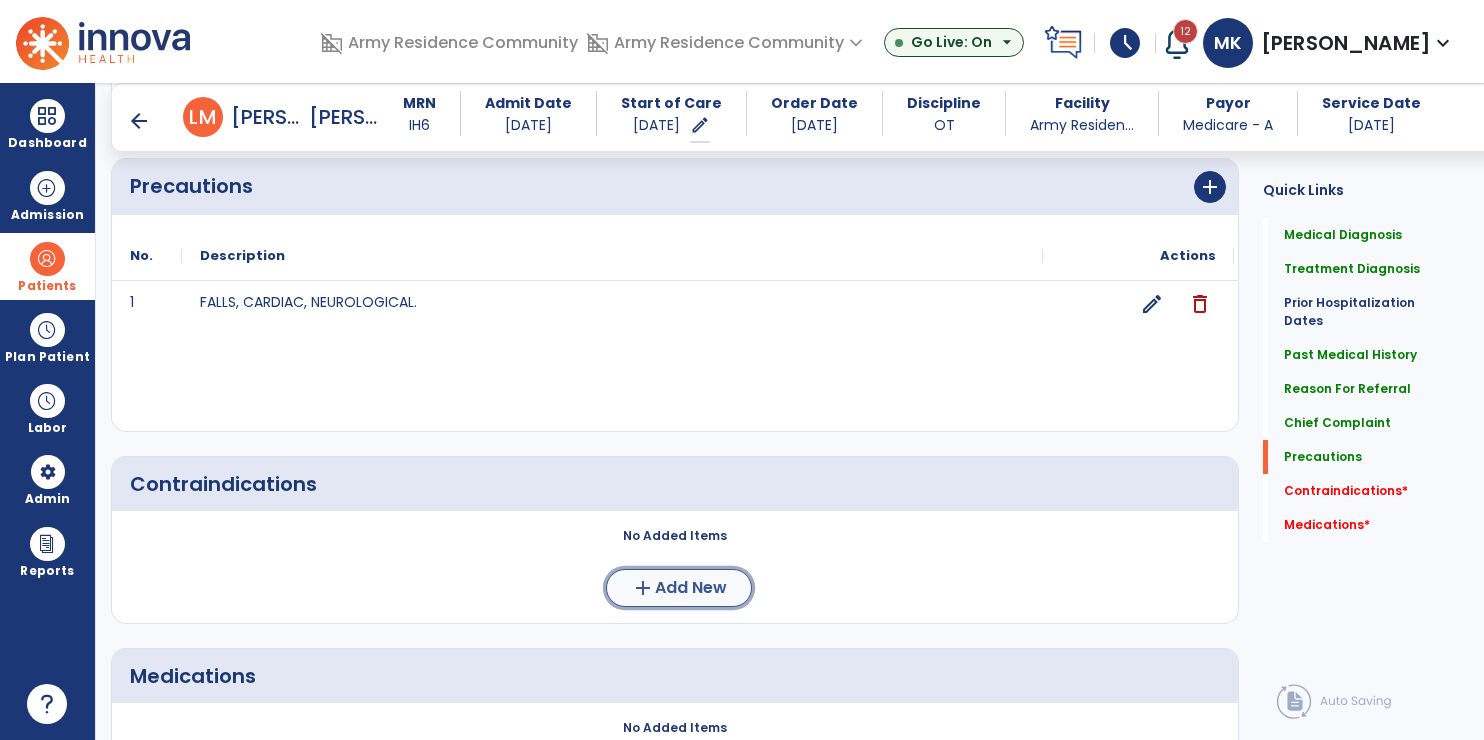click on "add" 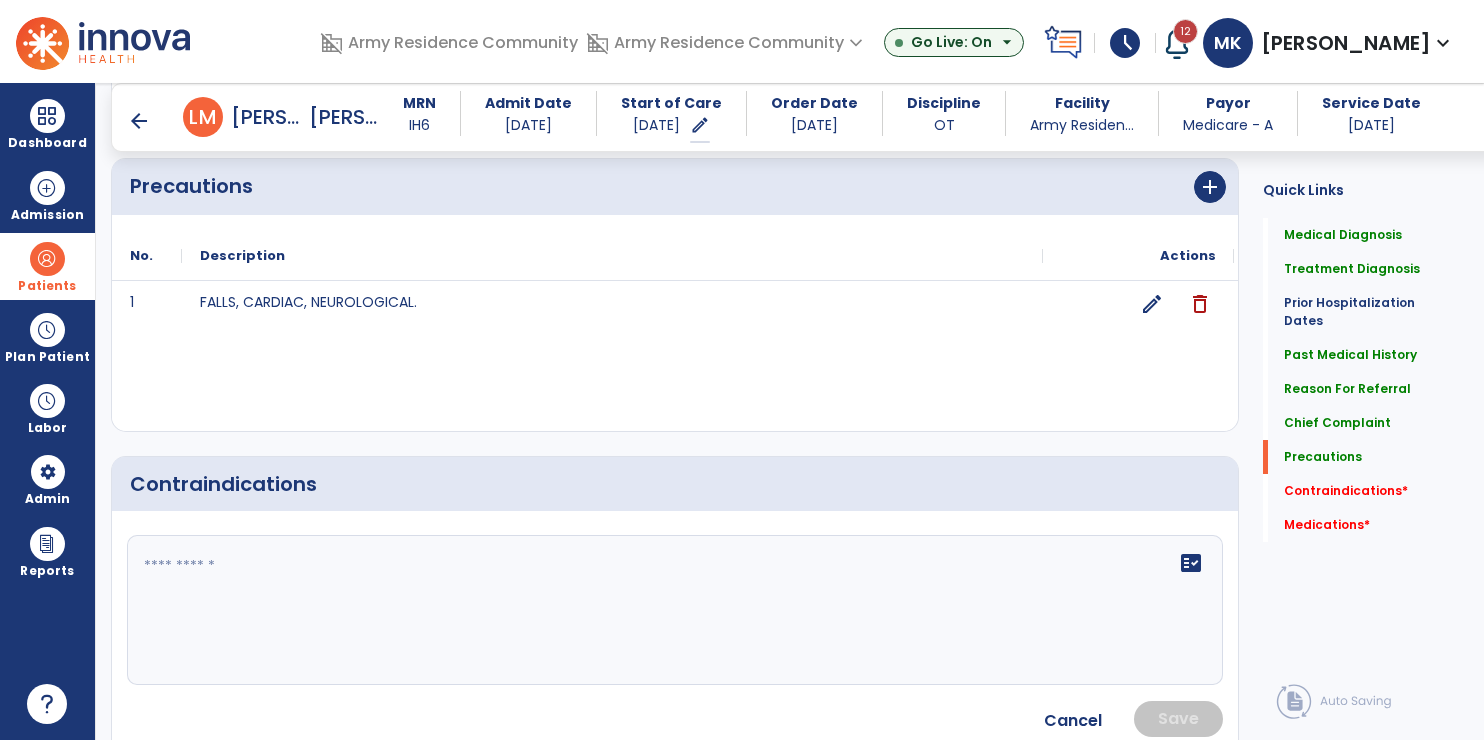 click 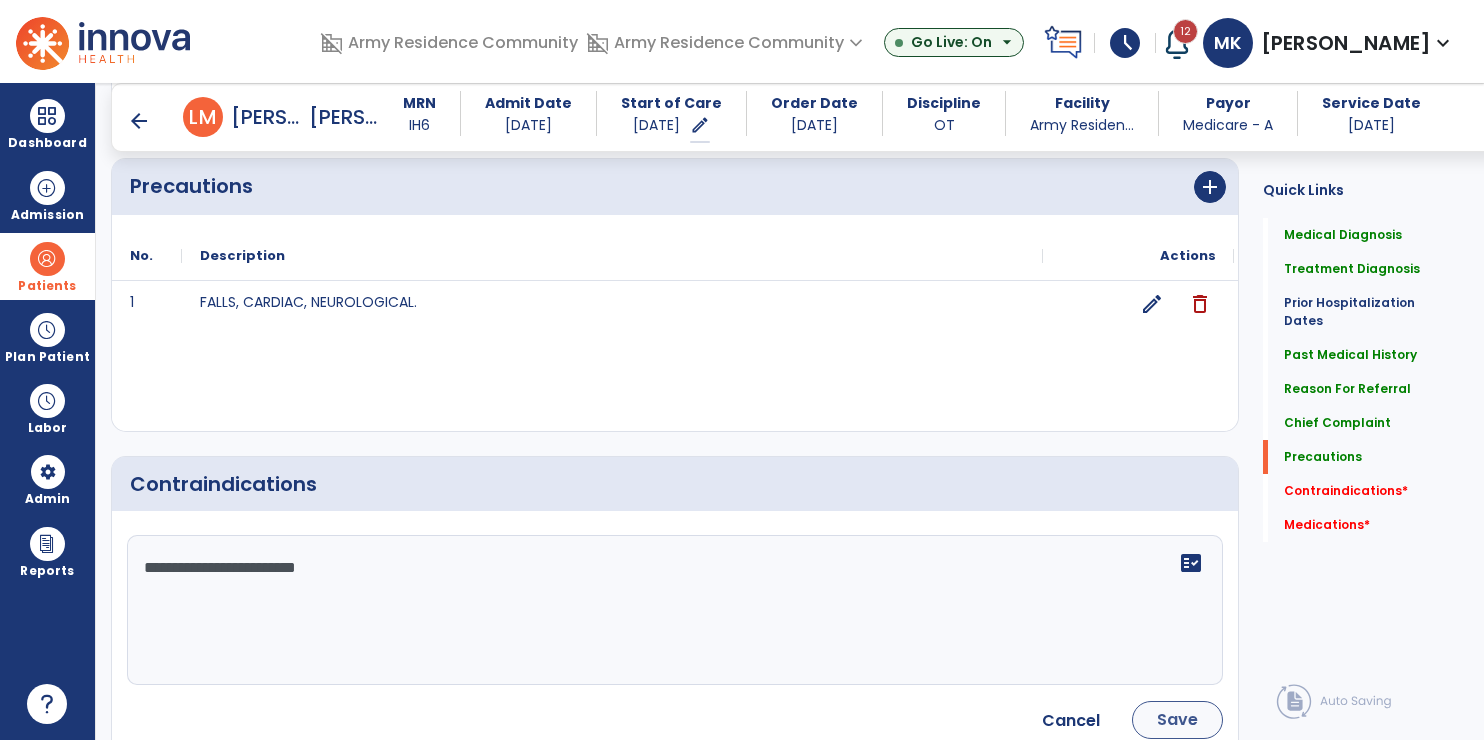 type on "**********" 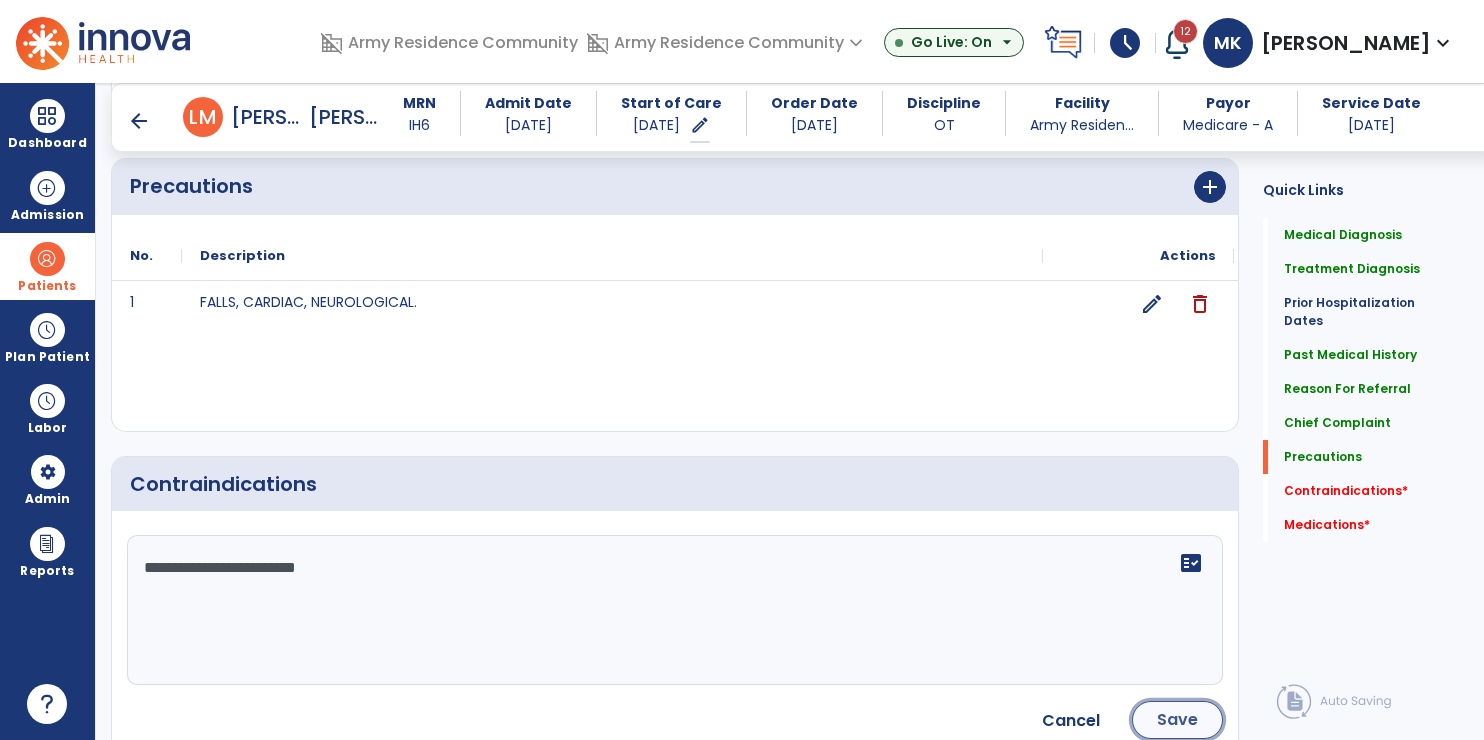 click on "Save" 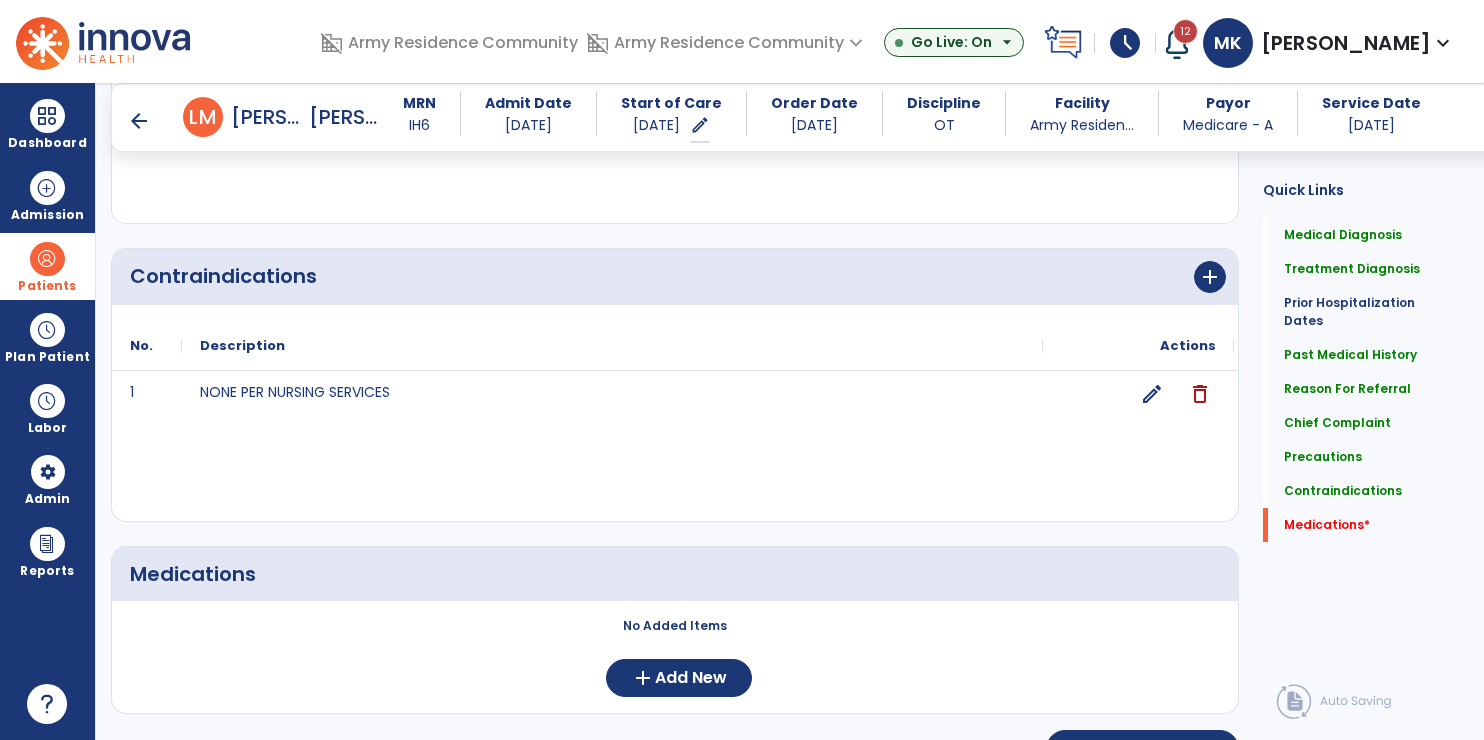 scroll, scrollTop: 2066, scrollLeft: 0, axis: vertical 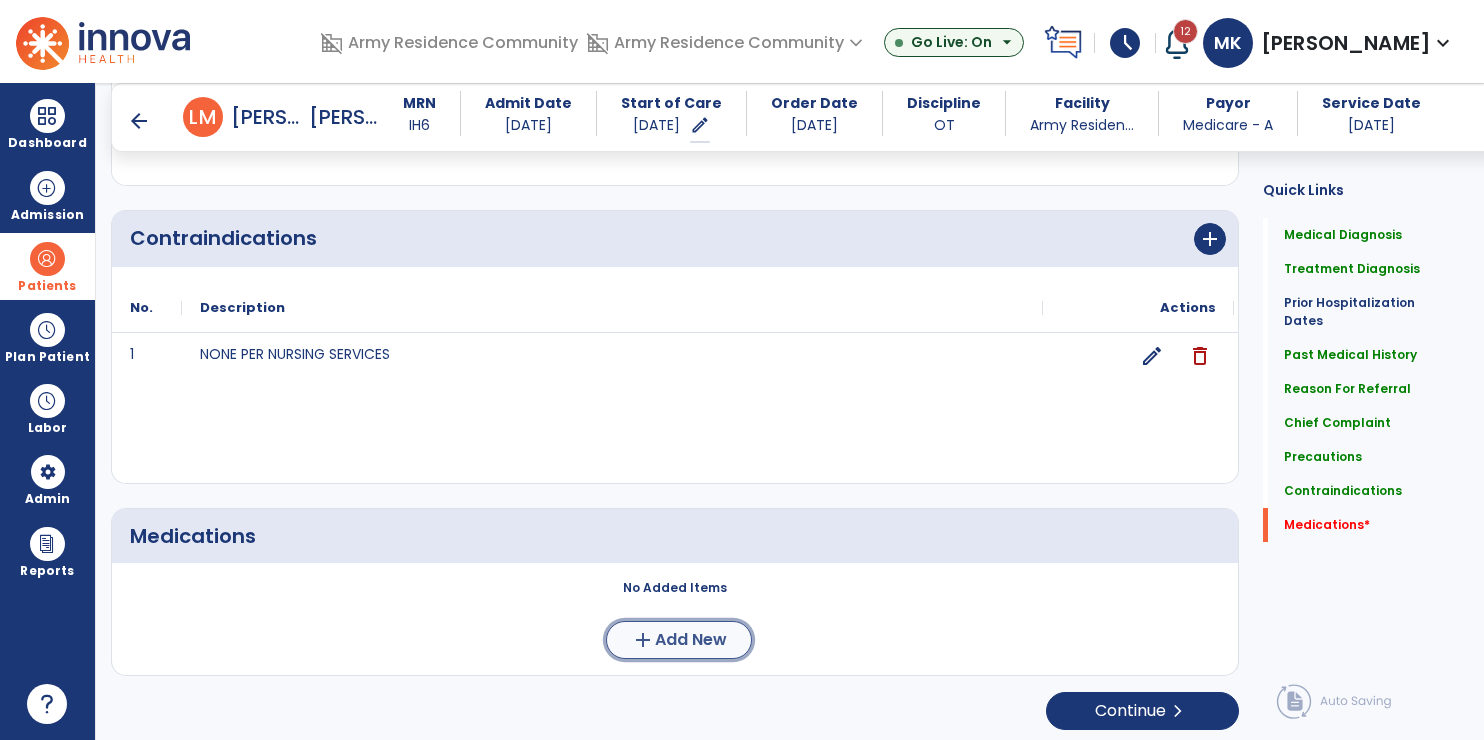 click on "Add New" 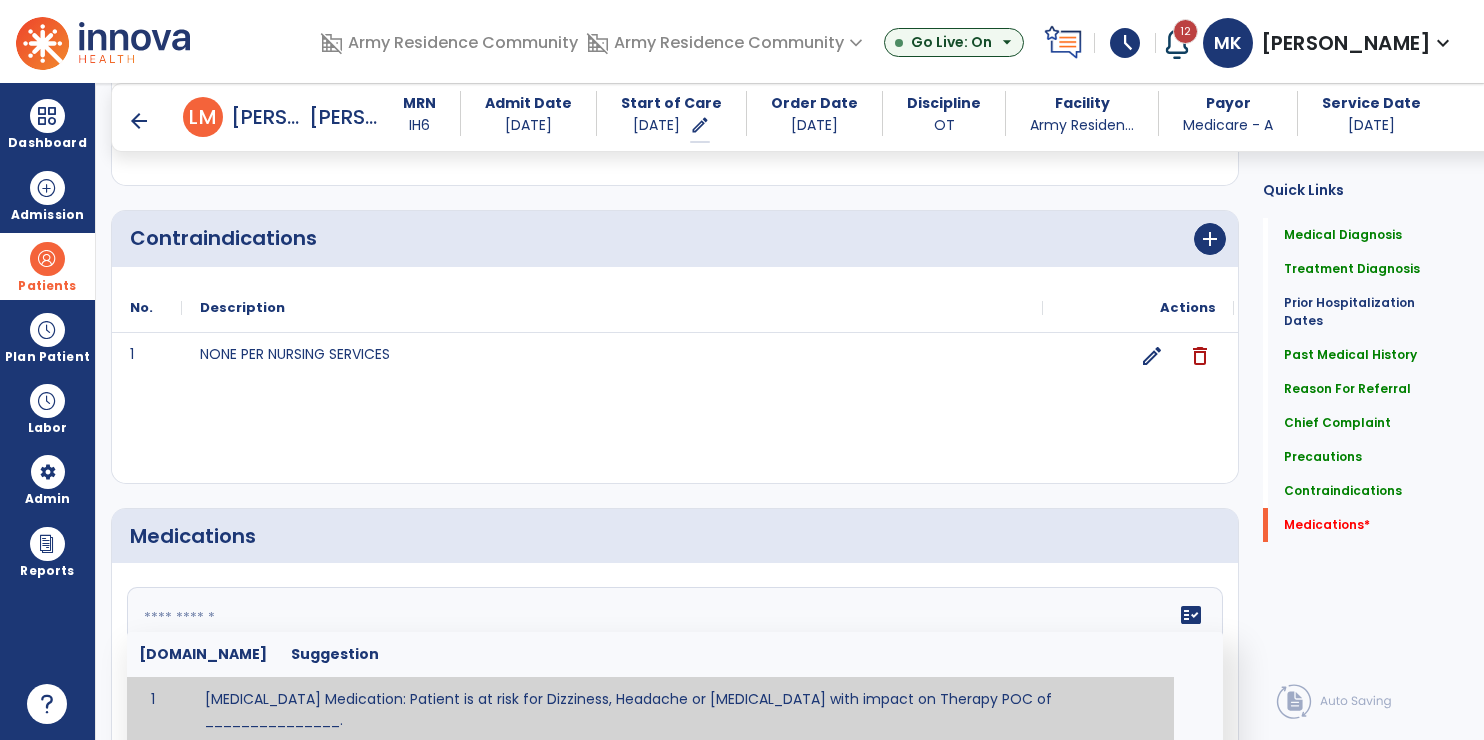 click 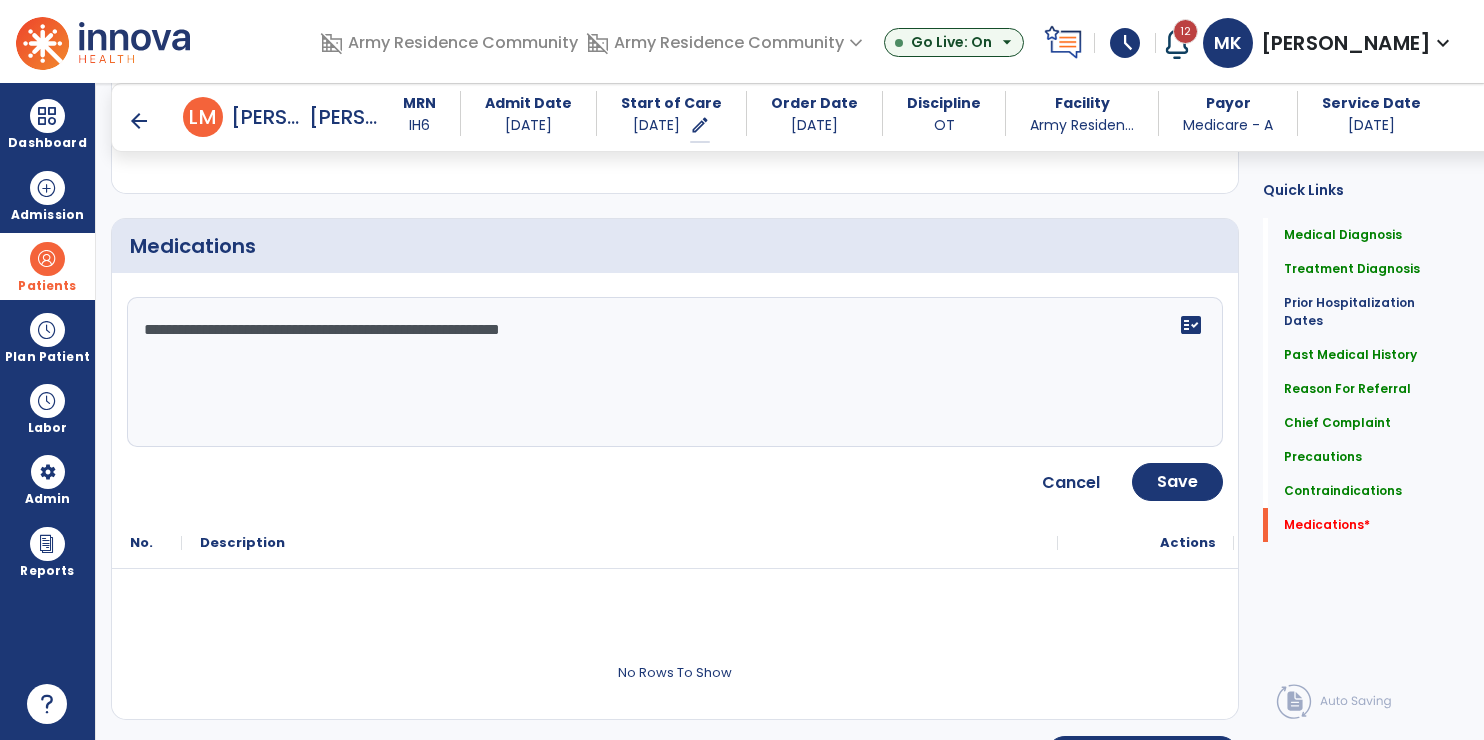 scroll, scrollTop: 2366, scrollLeft: 0, axis: vertical 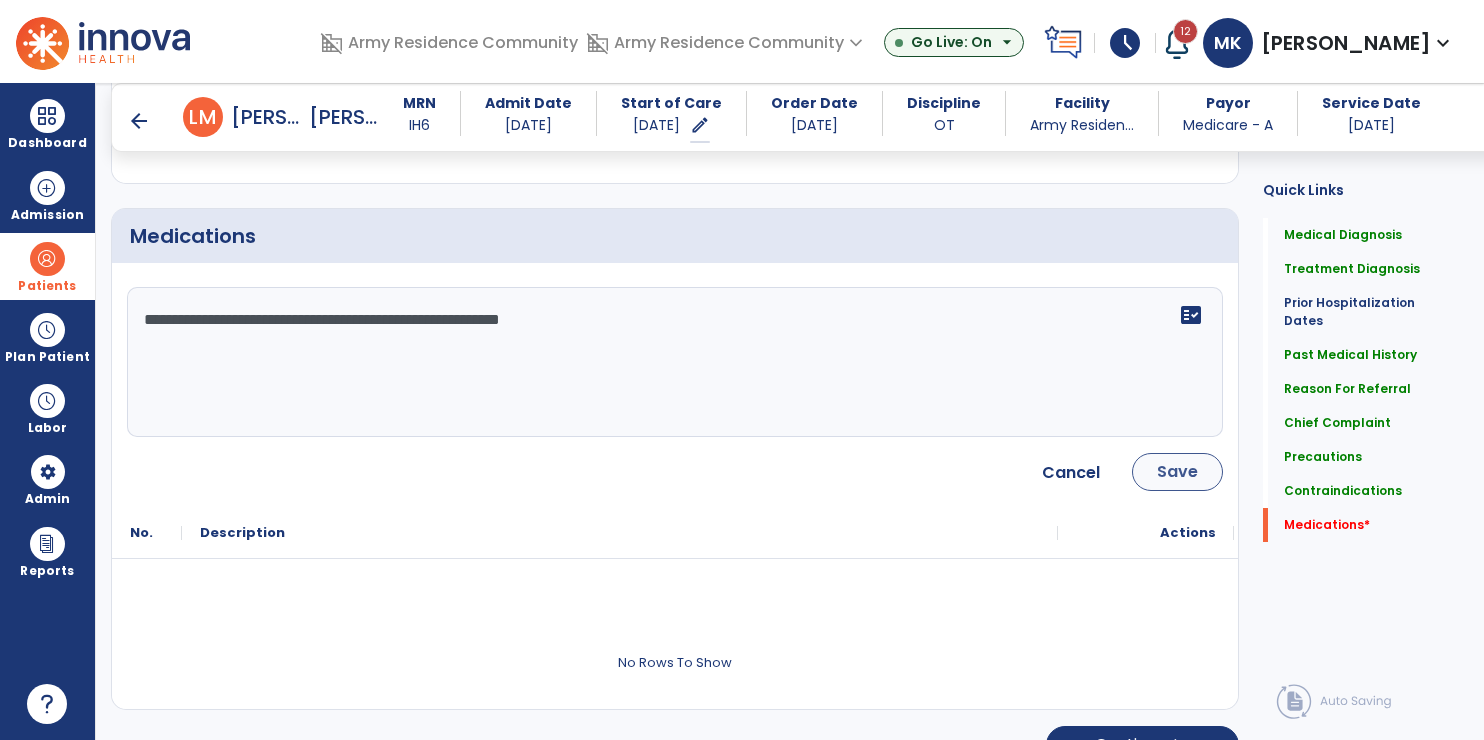 type on "**********" 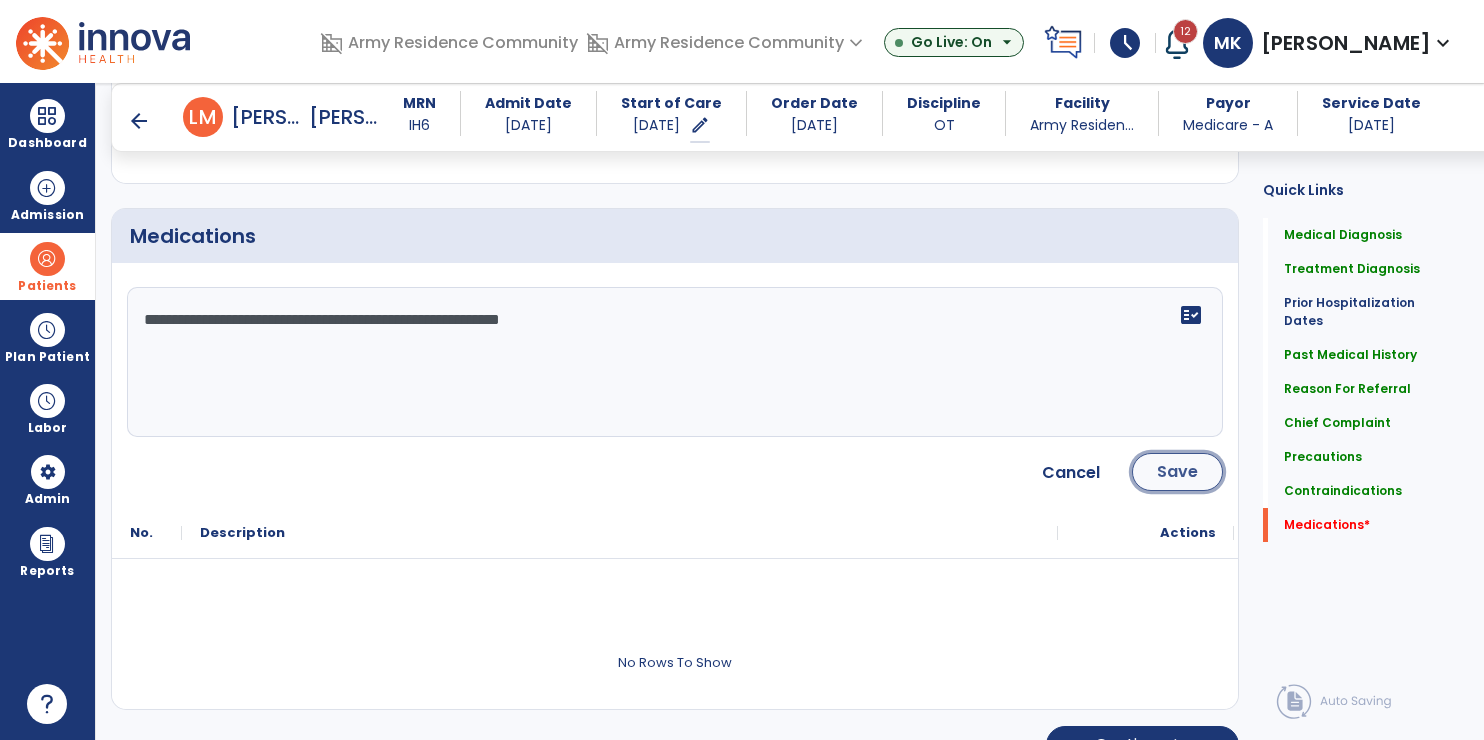 click on "Save" 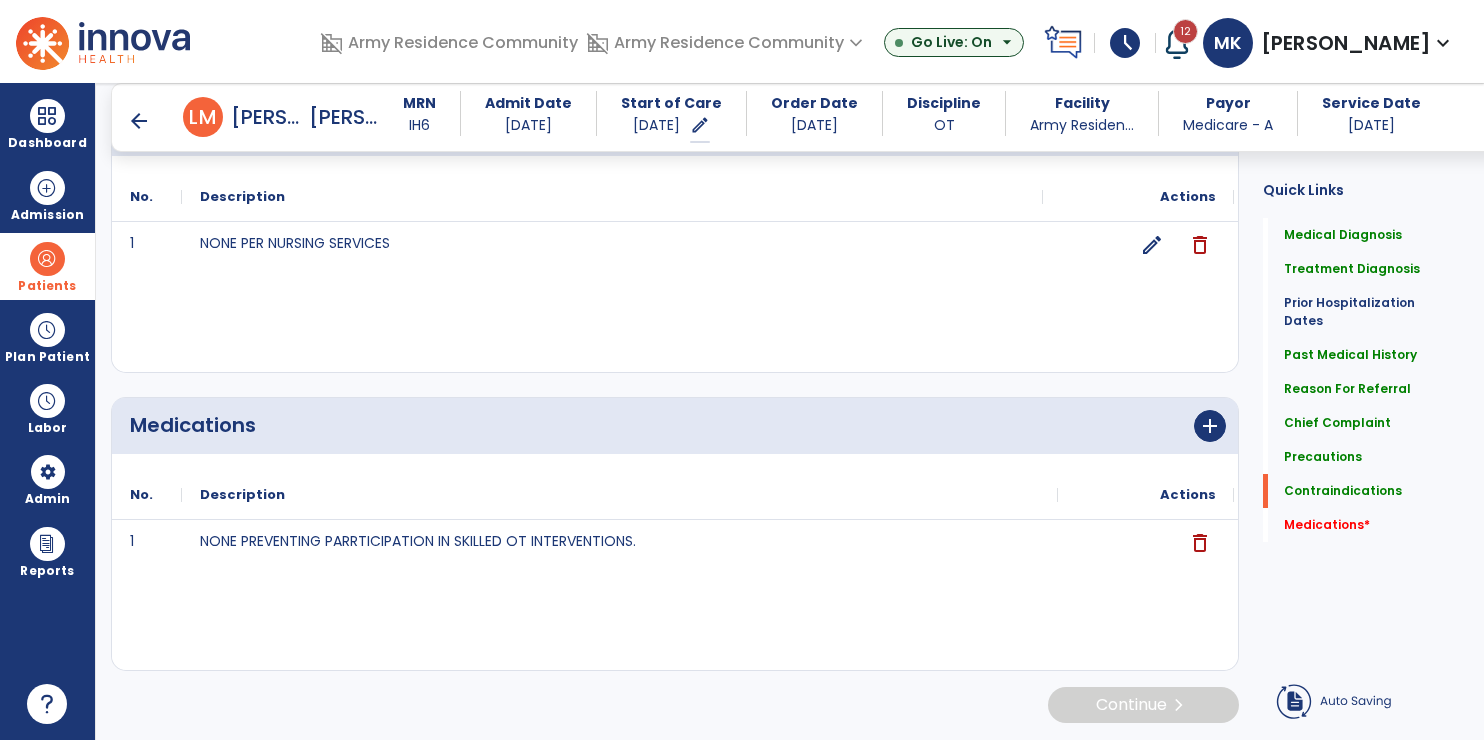 scroll, scrollTop: 2172, scrollLeft: 0, axis: vertical 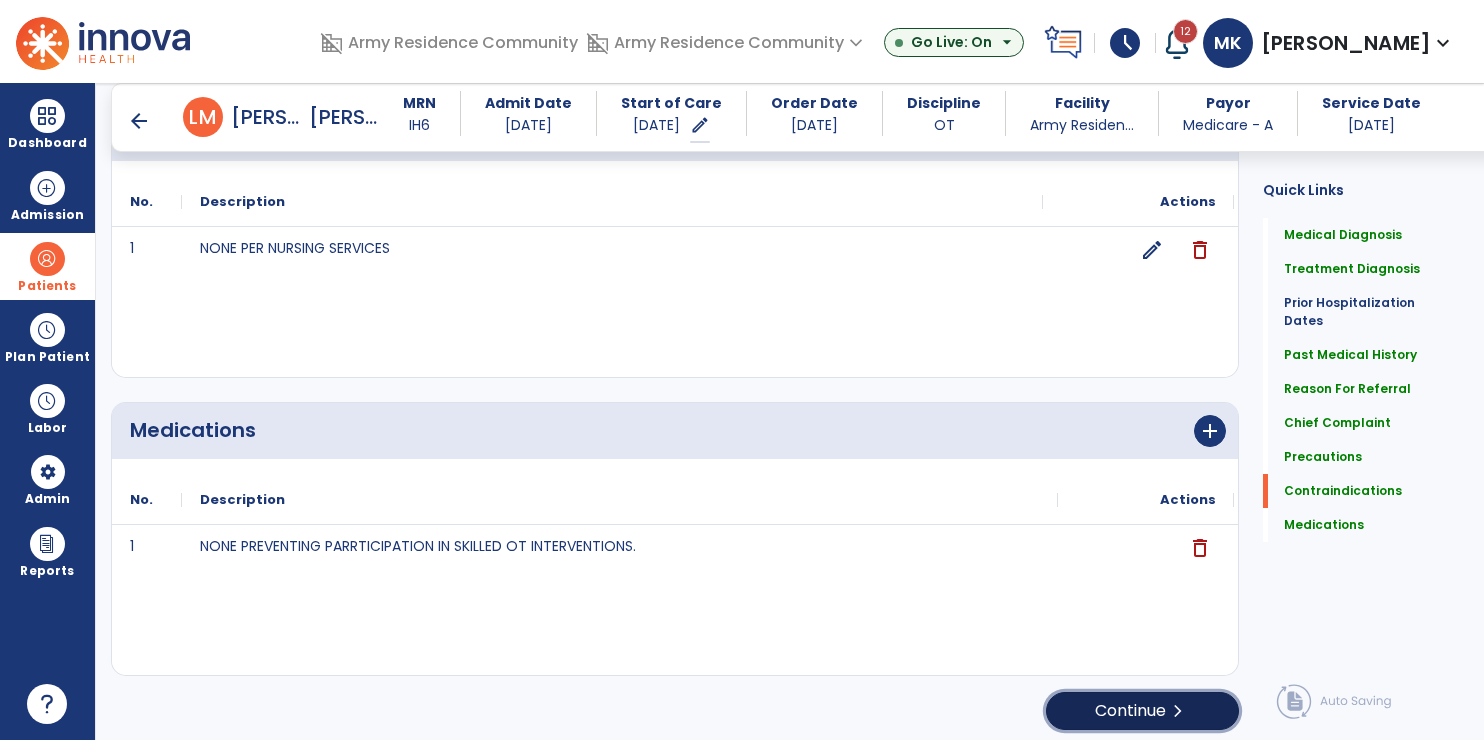 click on "Continue  chevron_right" 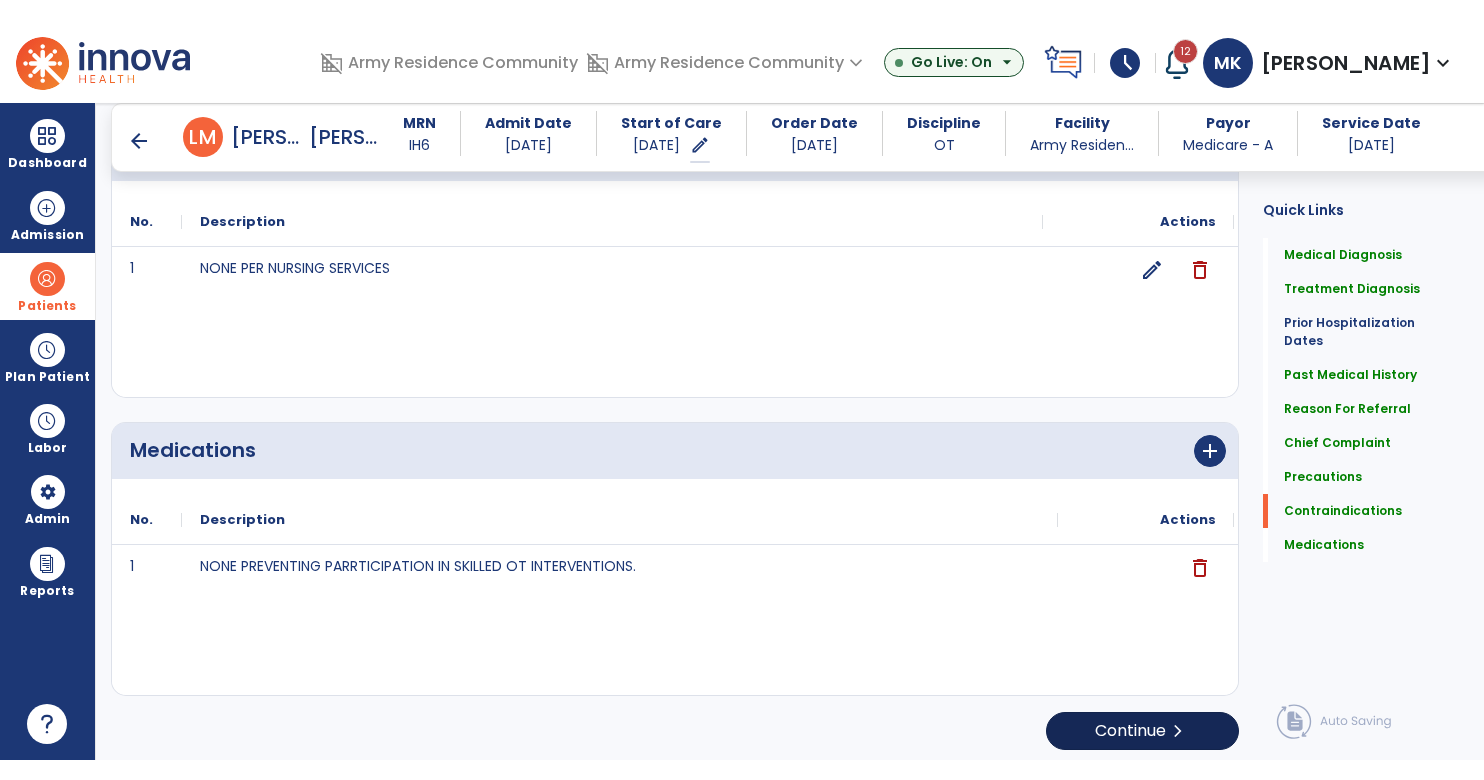 scroll, scrollTop: 0, scrollLeft: 0, axis: both 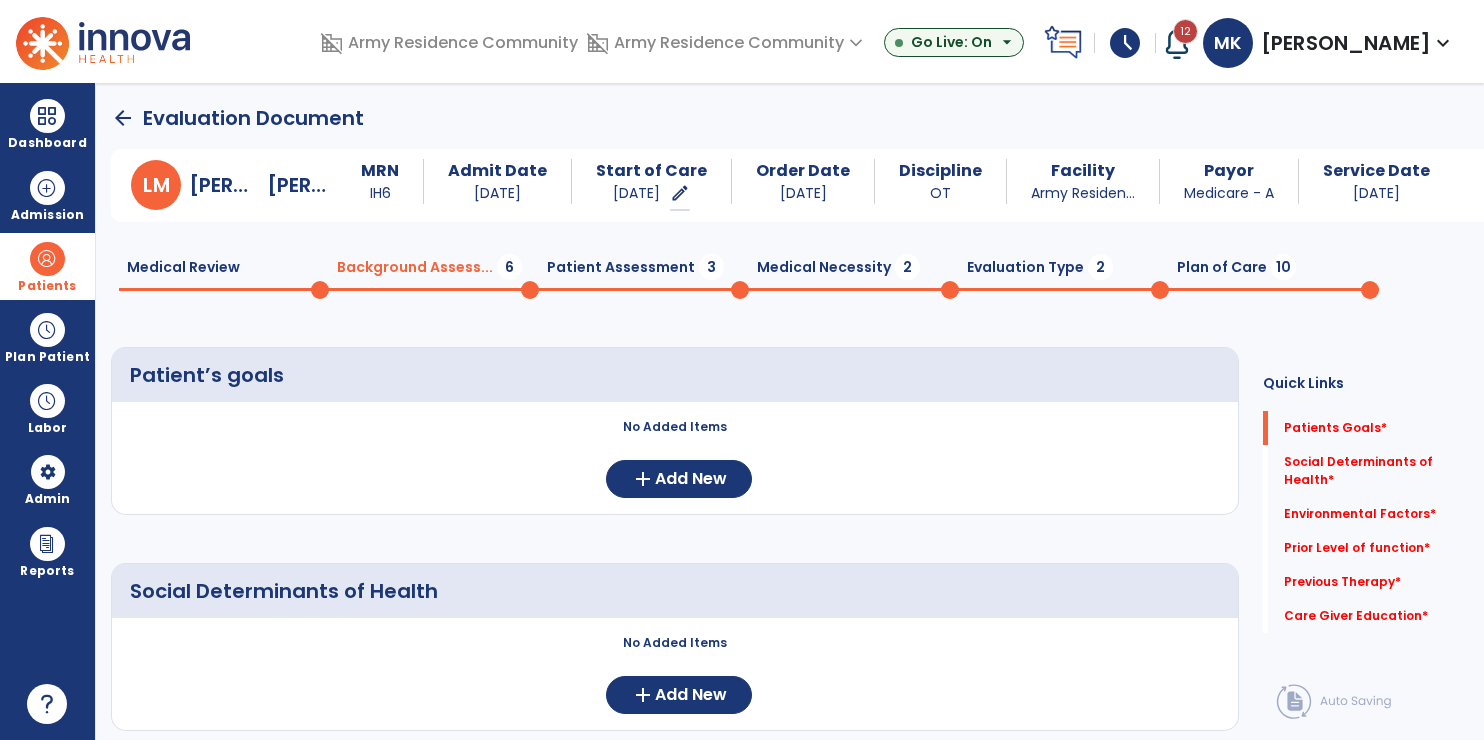 click on "arrow_back" 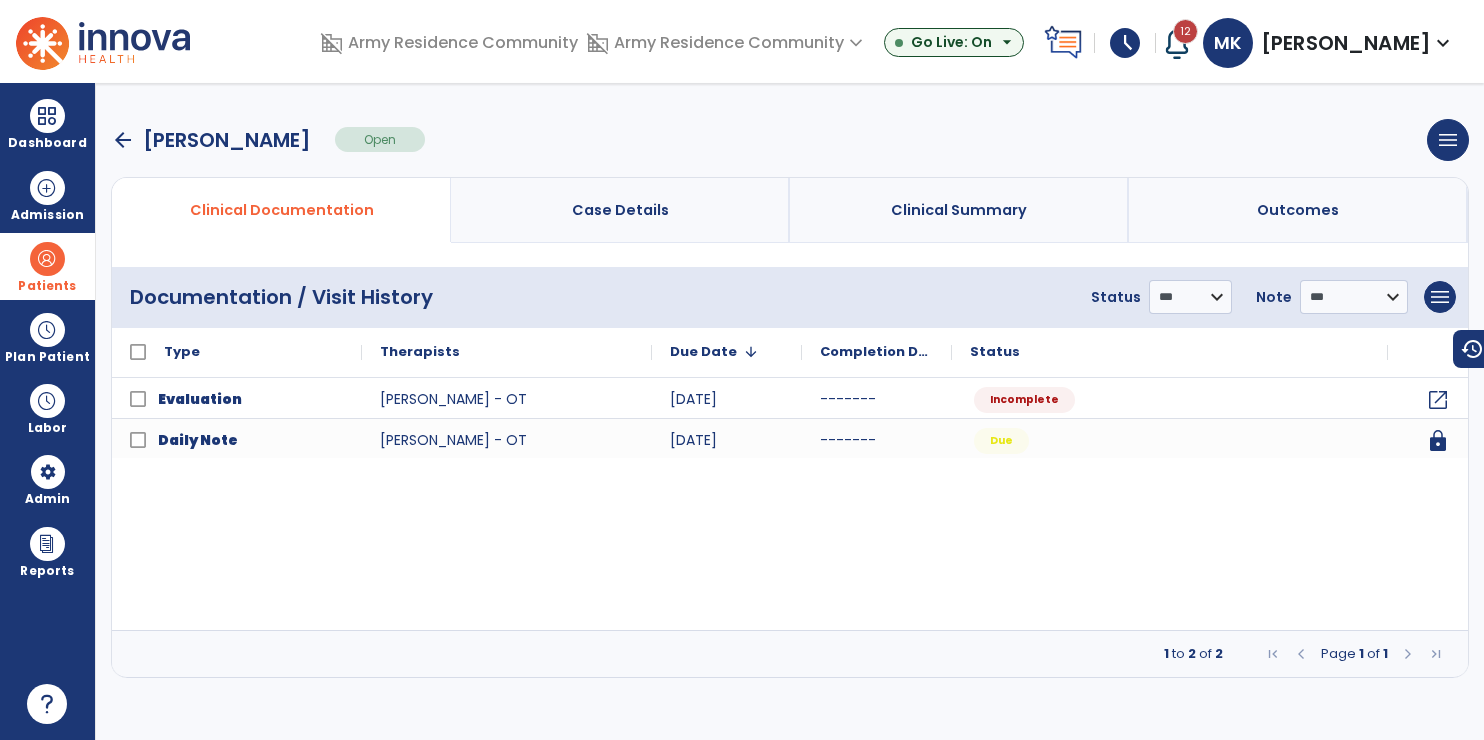 click on "expand_more" at bounding box center (1443, 43) 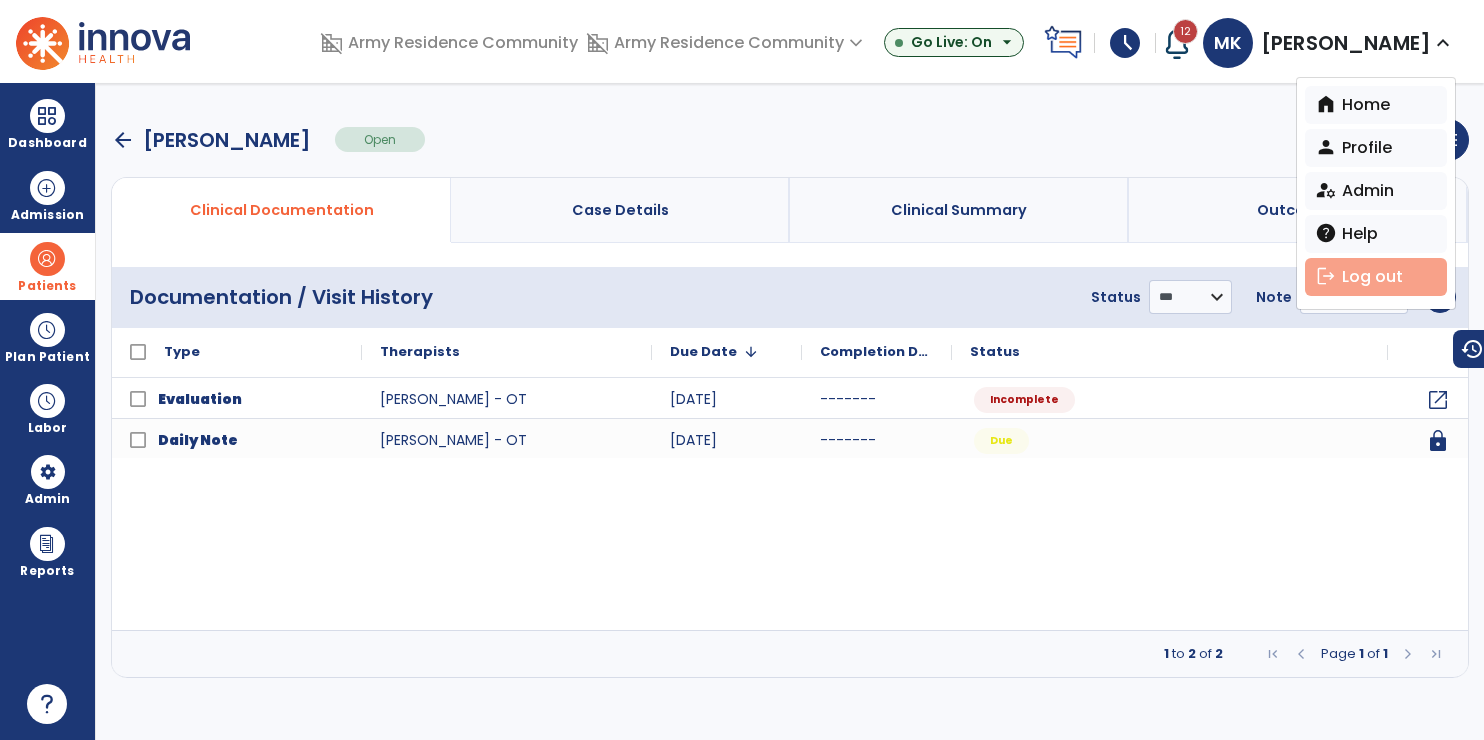 click on "logout   Log out" at bounding box center [1376, 277] 